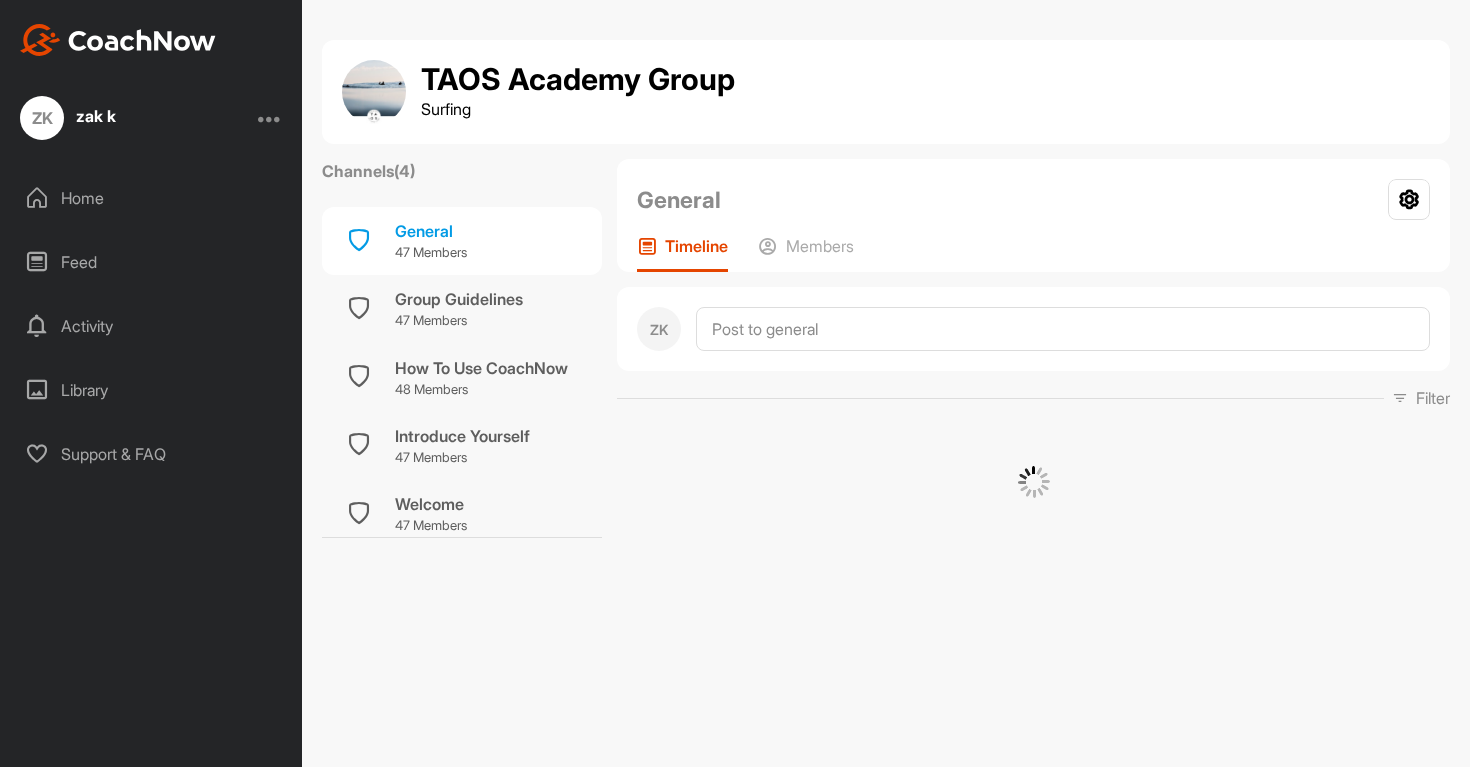 scroll, scrollTop: 0, scrollLeft: 0, axis: both 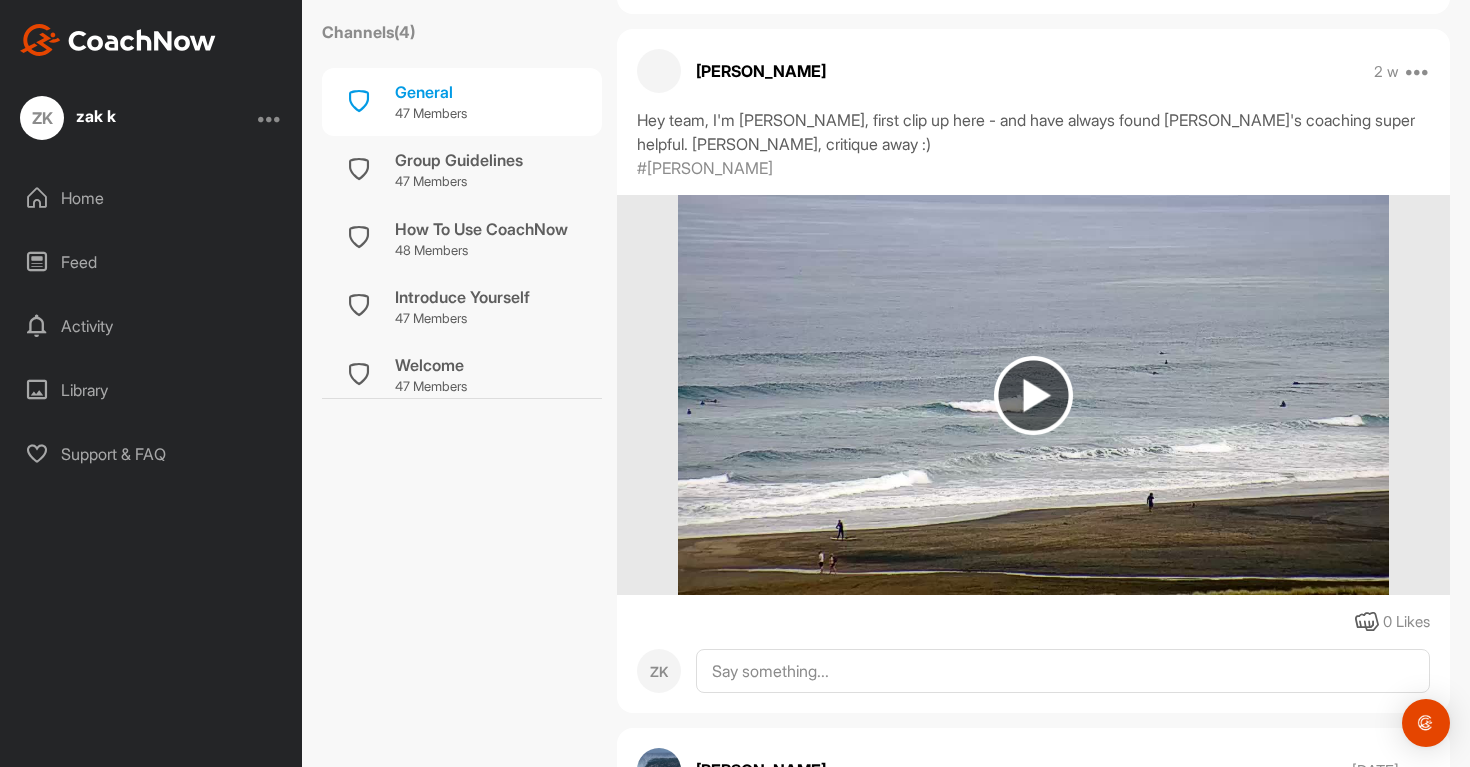 click at bounding box center [1033, 395] 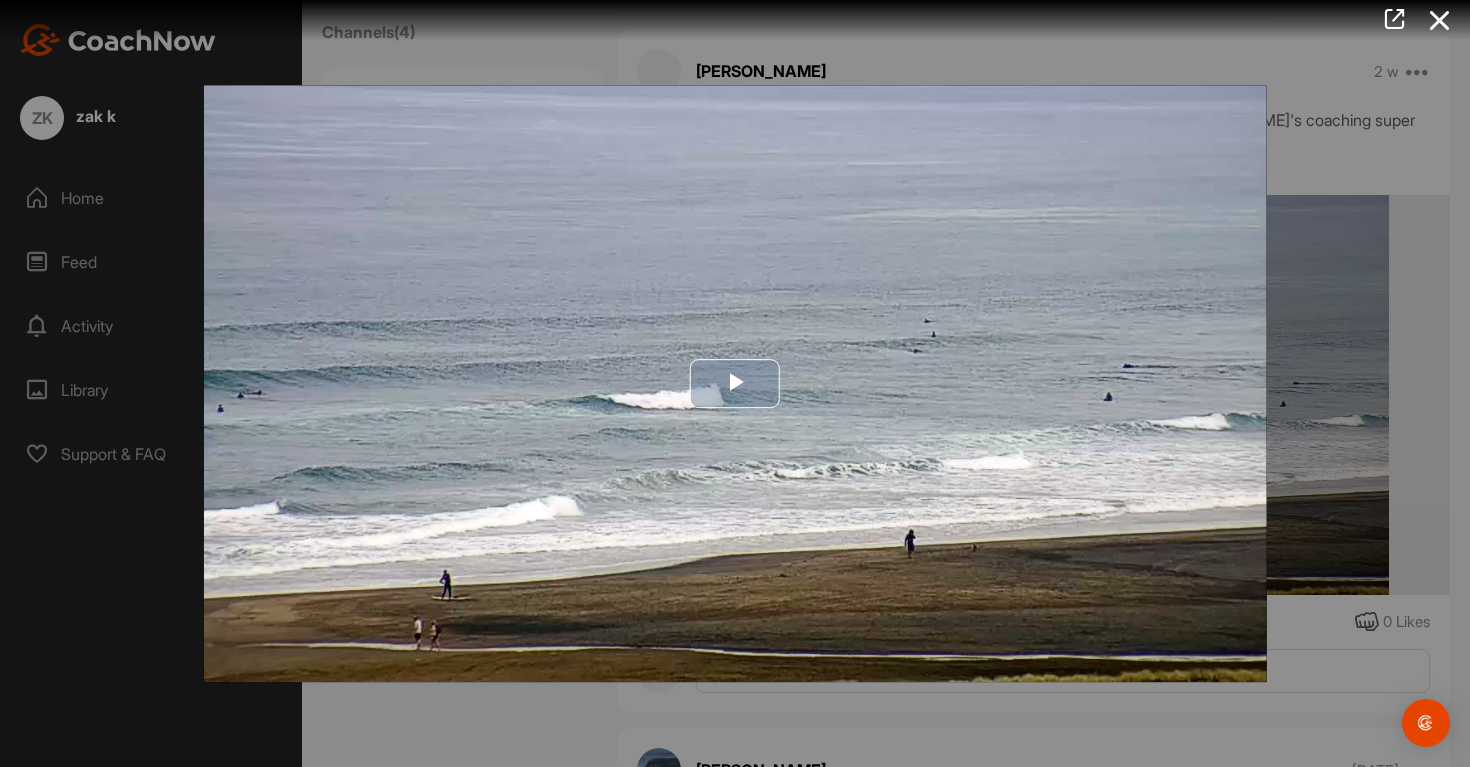click at bounding box center (735, 384) 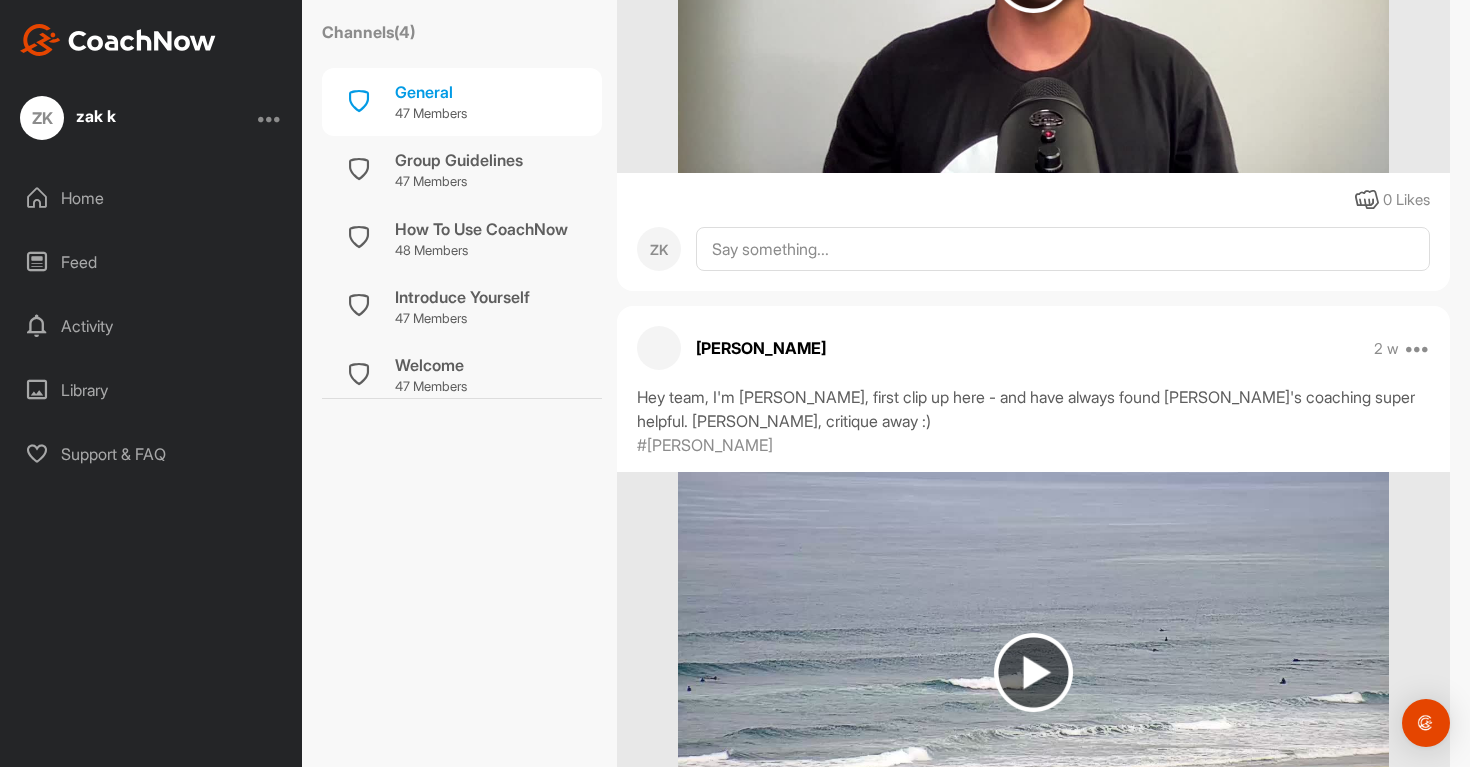 scroll, scrollTop: 1166, scrollLeft: 0, axis: vertical 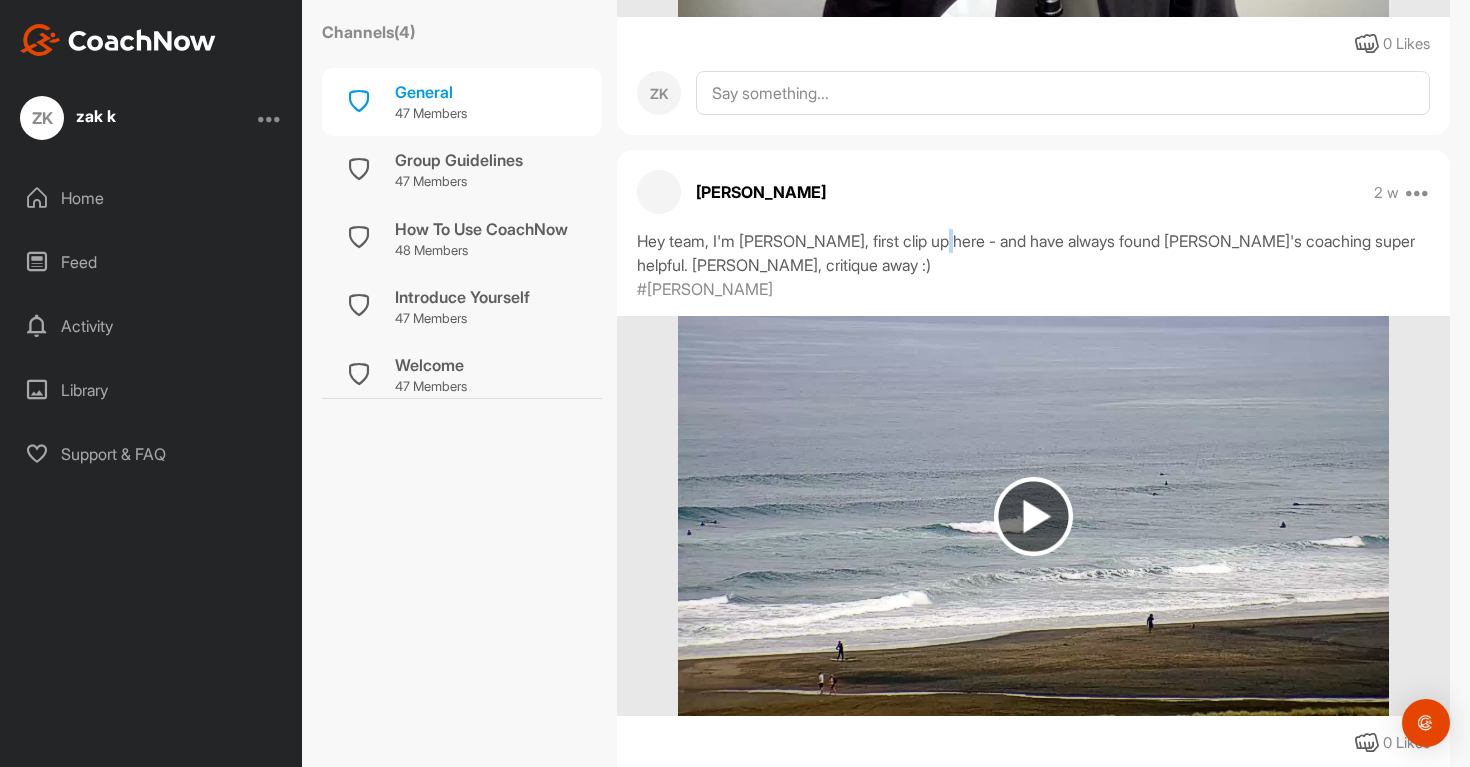 click on "Hey team, I'm Darren, first clip up here - and have always found Matt's coaching super helpful.  Cheers Matty, critique away :)" at bounding box center (1033, 253) 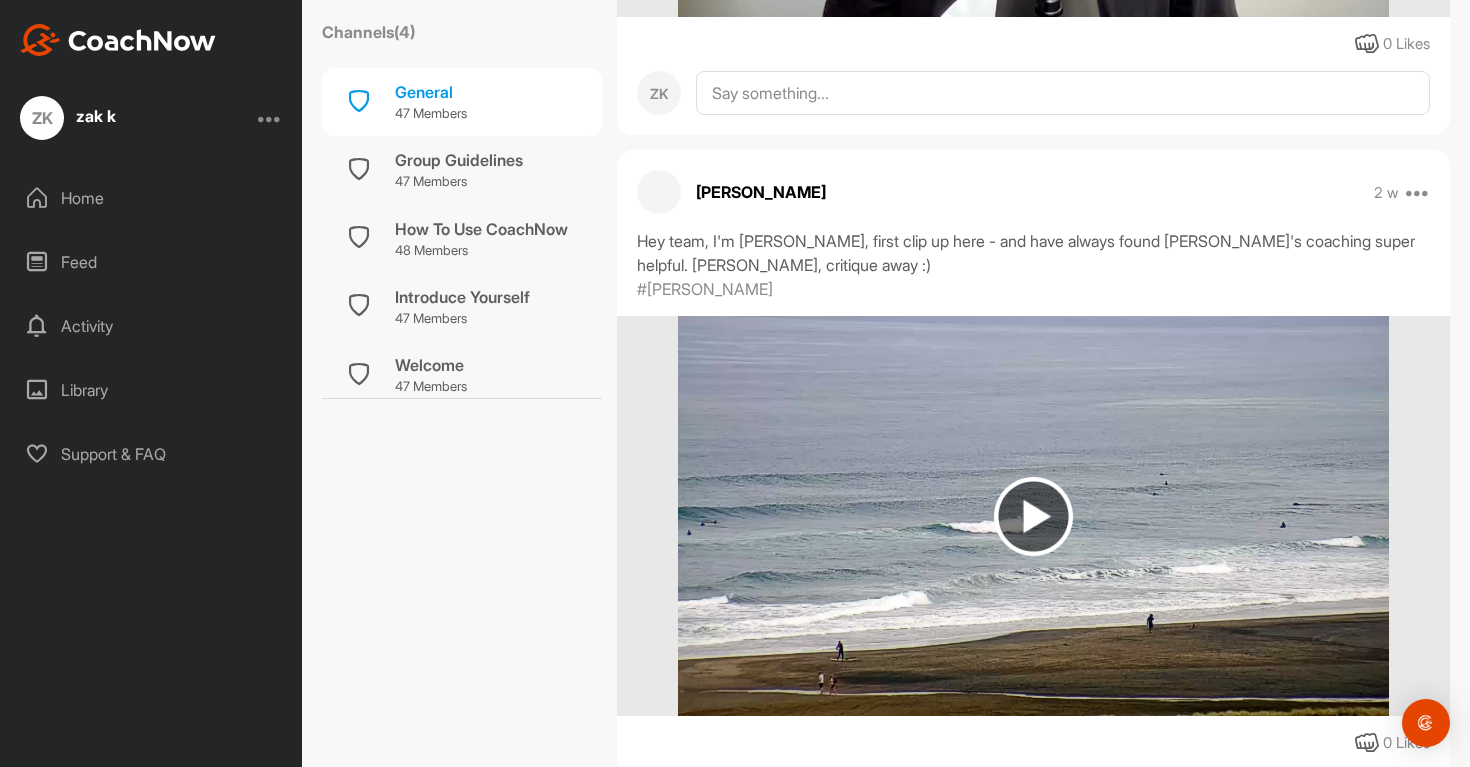 click on "Darren North   2 w Report" at bounding box center (1033, 192) 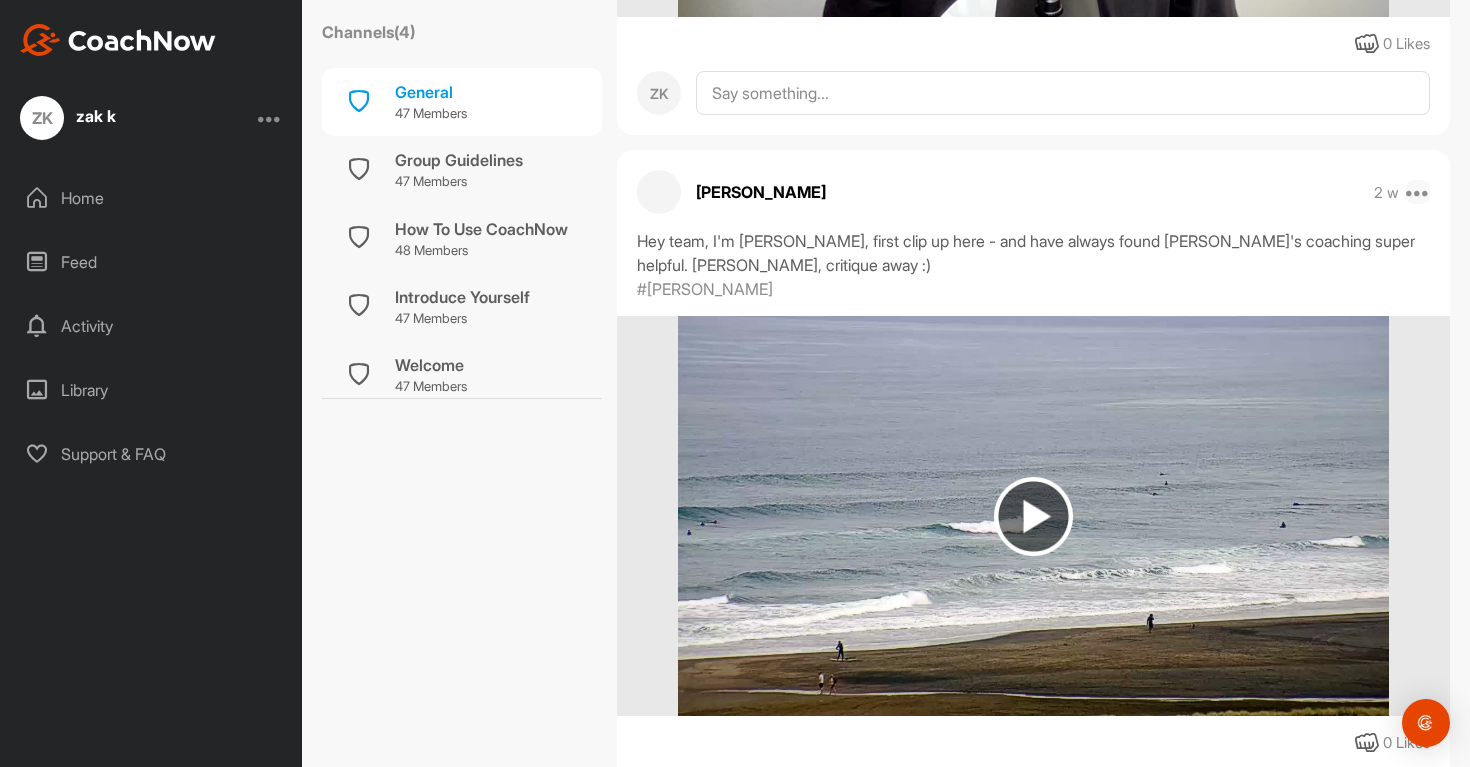 click at bounding box center (1418, 192) 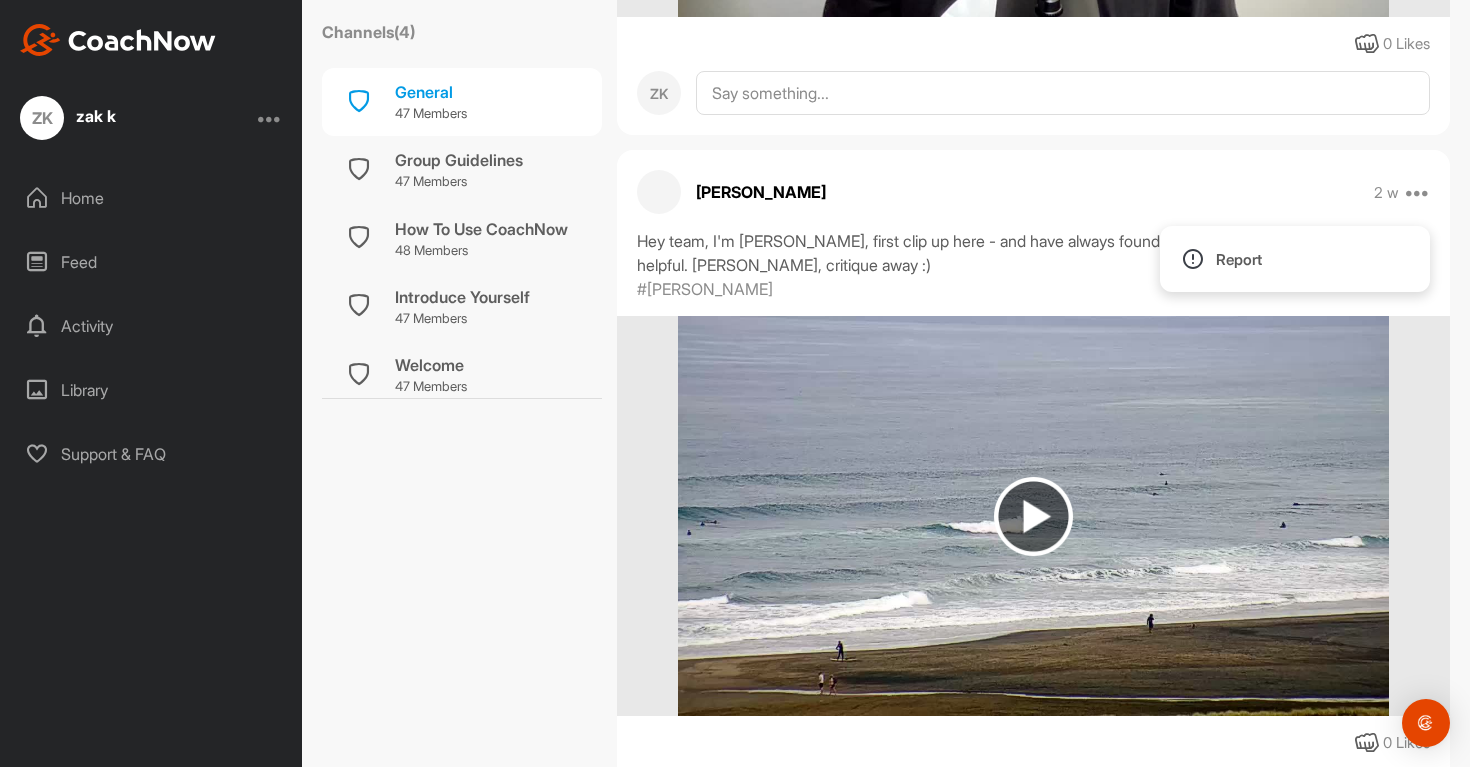click on "Darren North   2 w Report" at bounding box center [1033, 192] 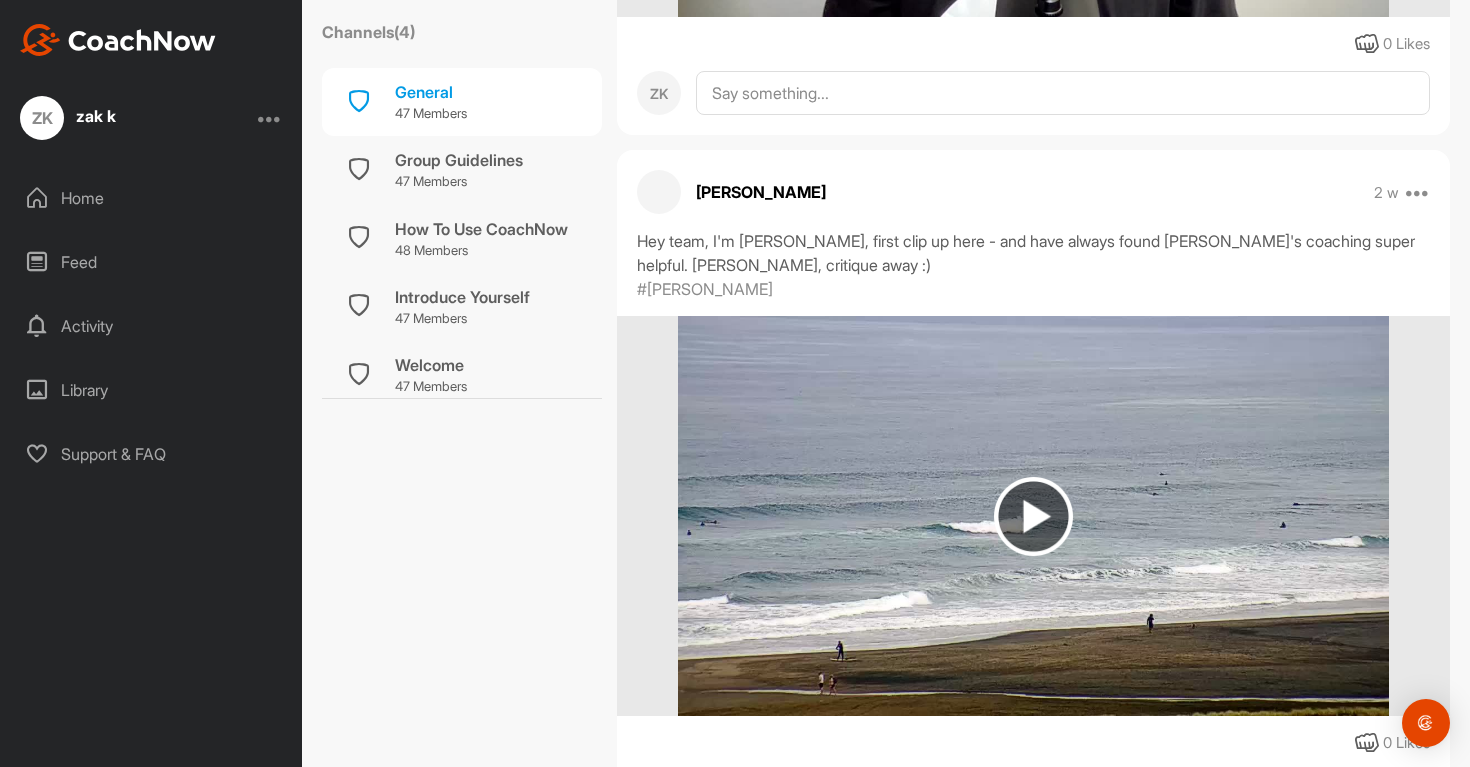 click on "Darren North   2 w Report Hey team, I'm Darren, first clip up here - and have always found Matt's coaching super helpful.  Cheers Matty, critique away :)  #Darren North 0 Likes ZK" at bounding box center [1033, 492] 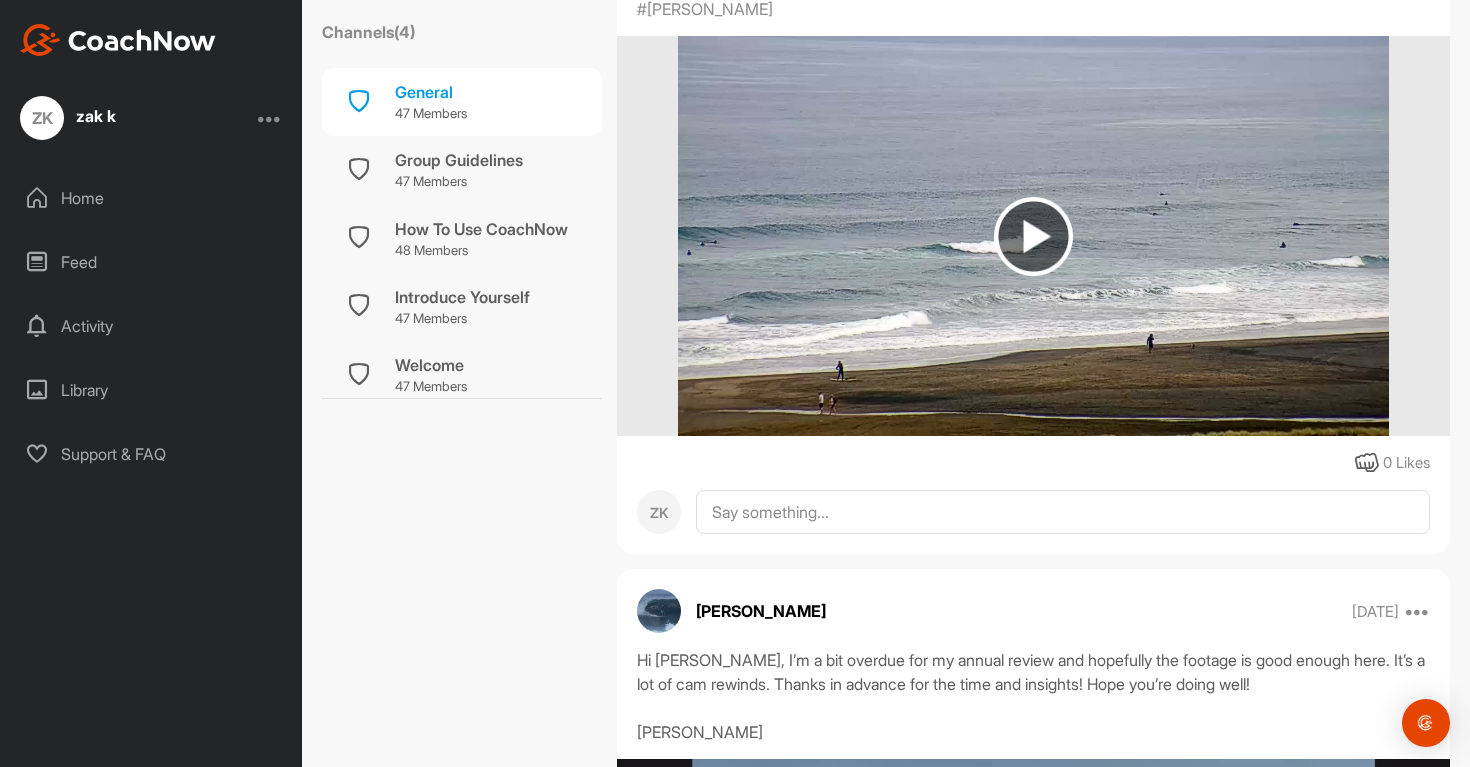 scroll, scrollTop: 1480, scrollLeft: 0, axis: vertical 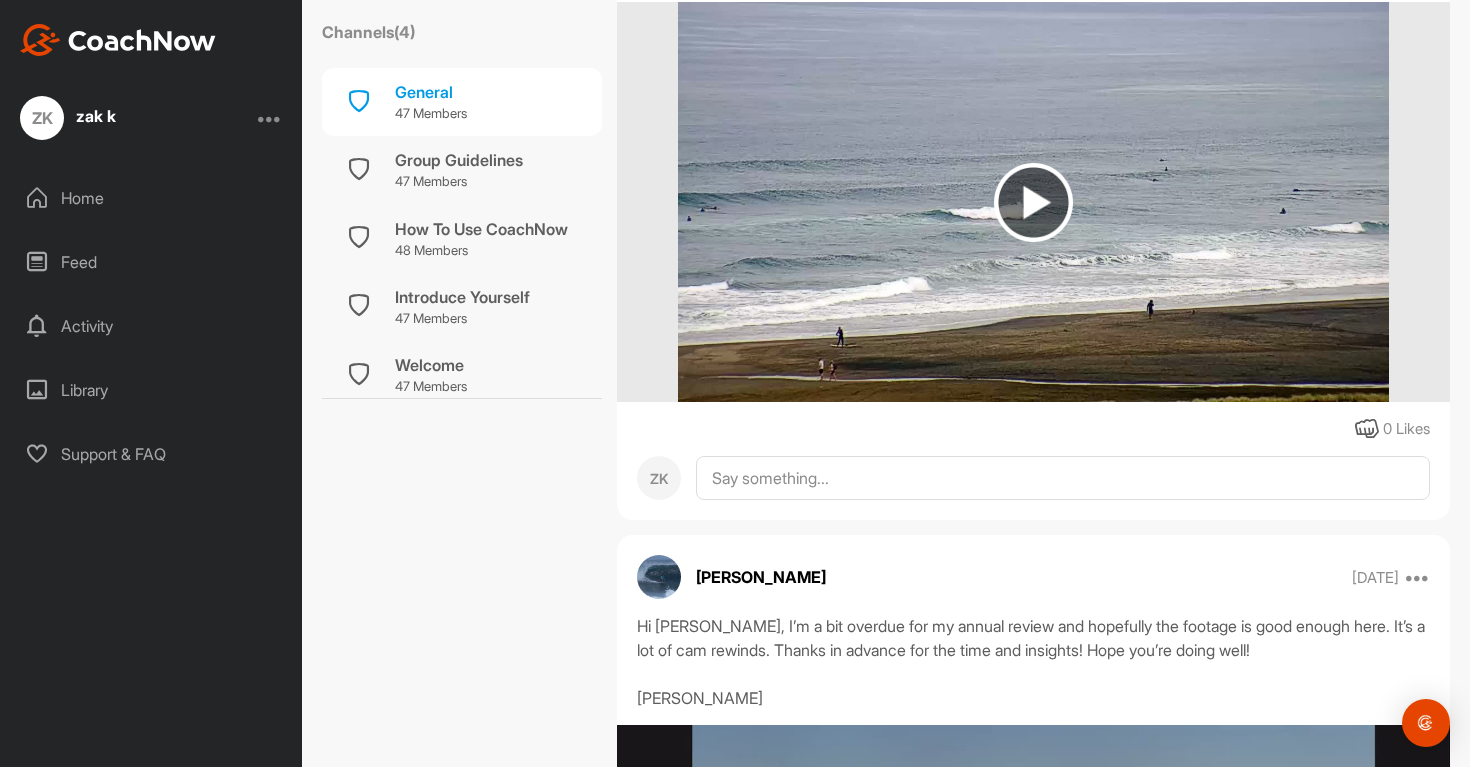click at bounding box center (1033, 202) 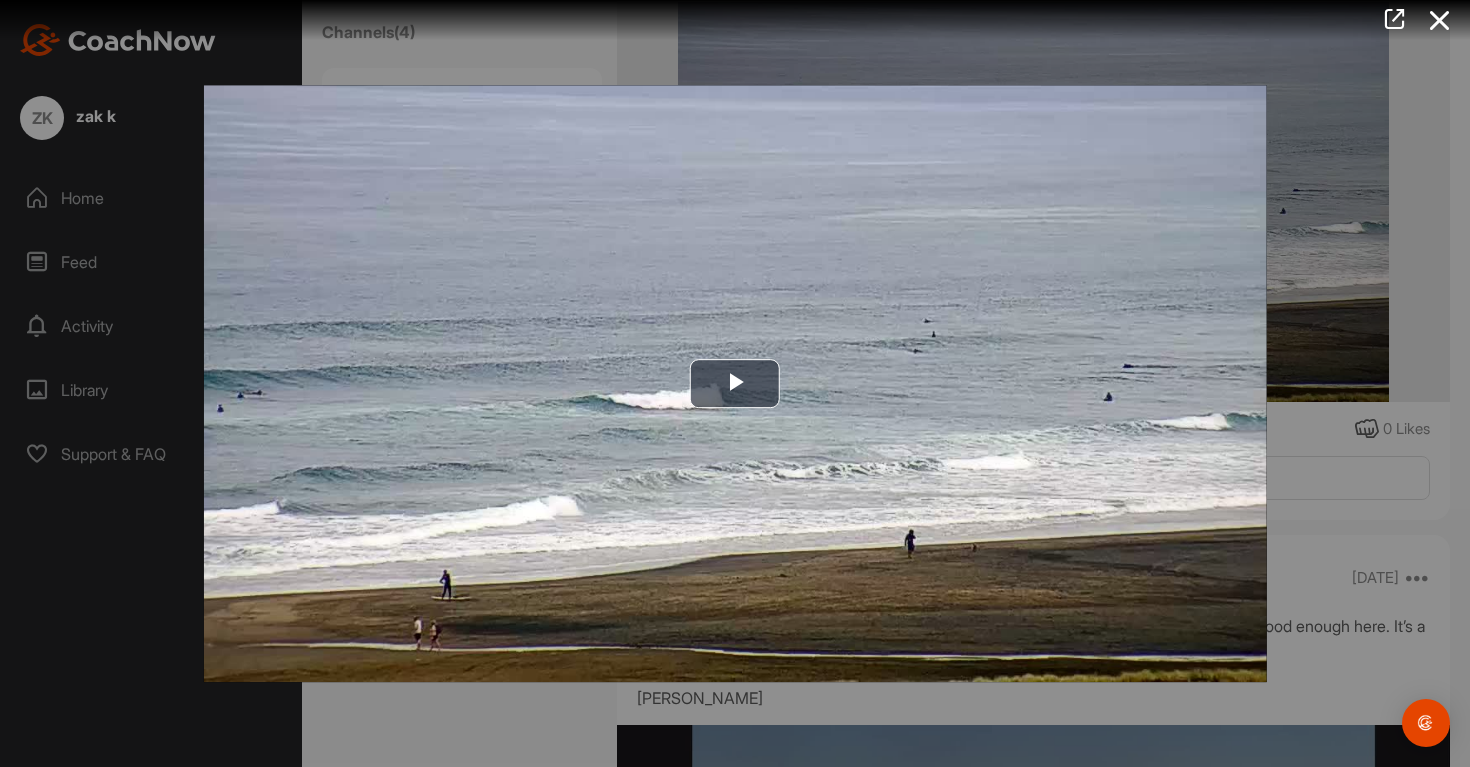 click at bounding box center (735, 384) 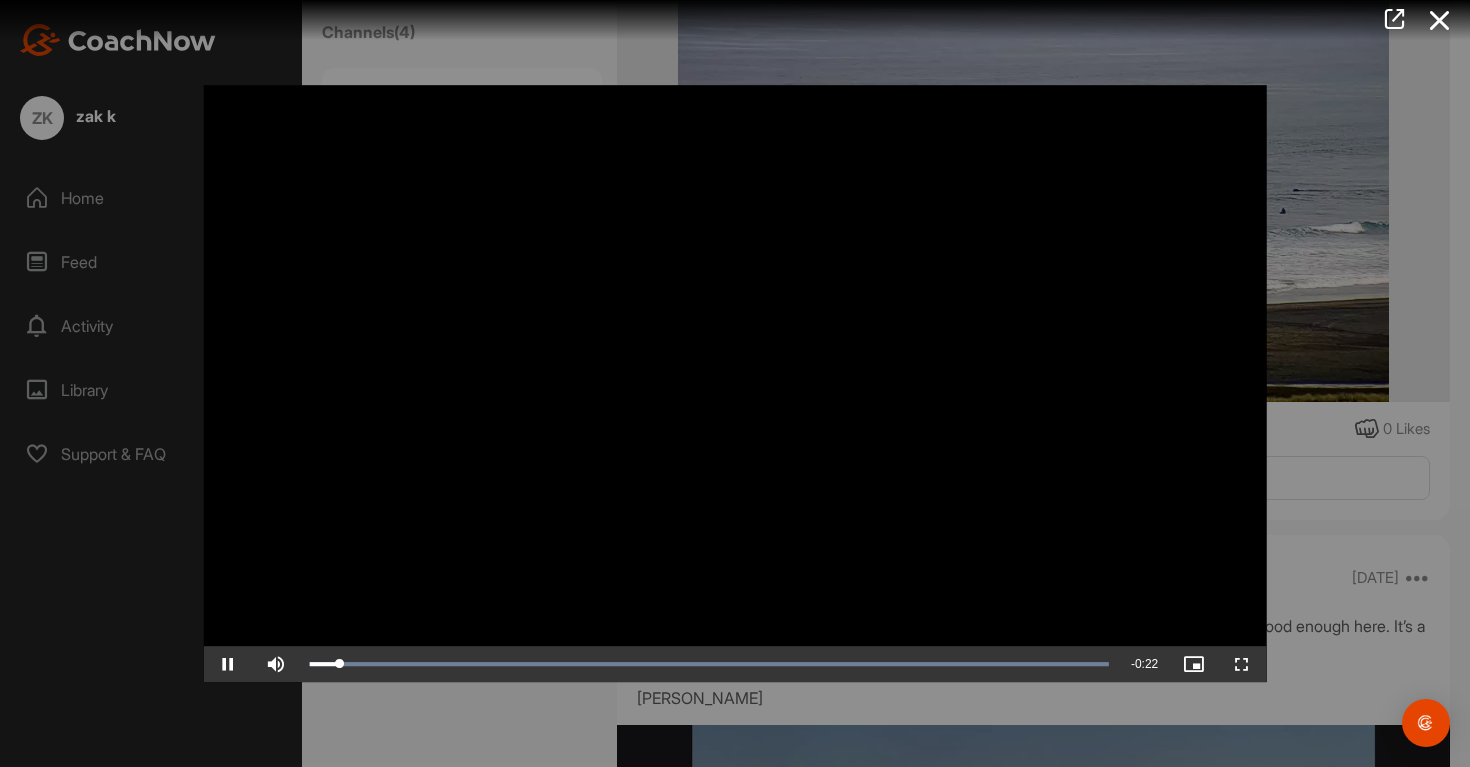 click at bounding box center [735, 383] 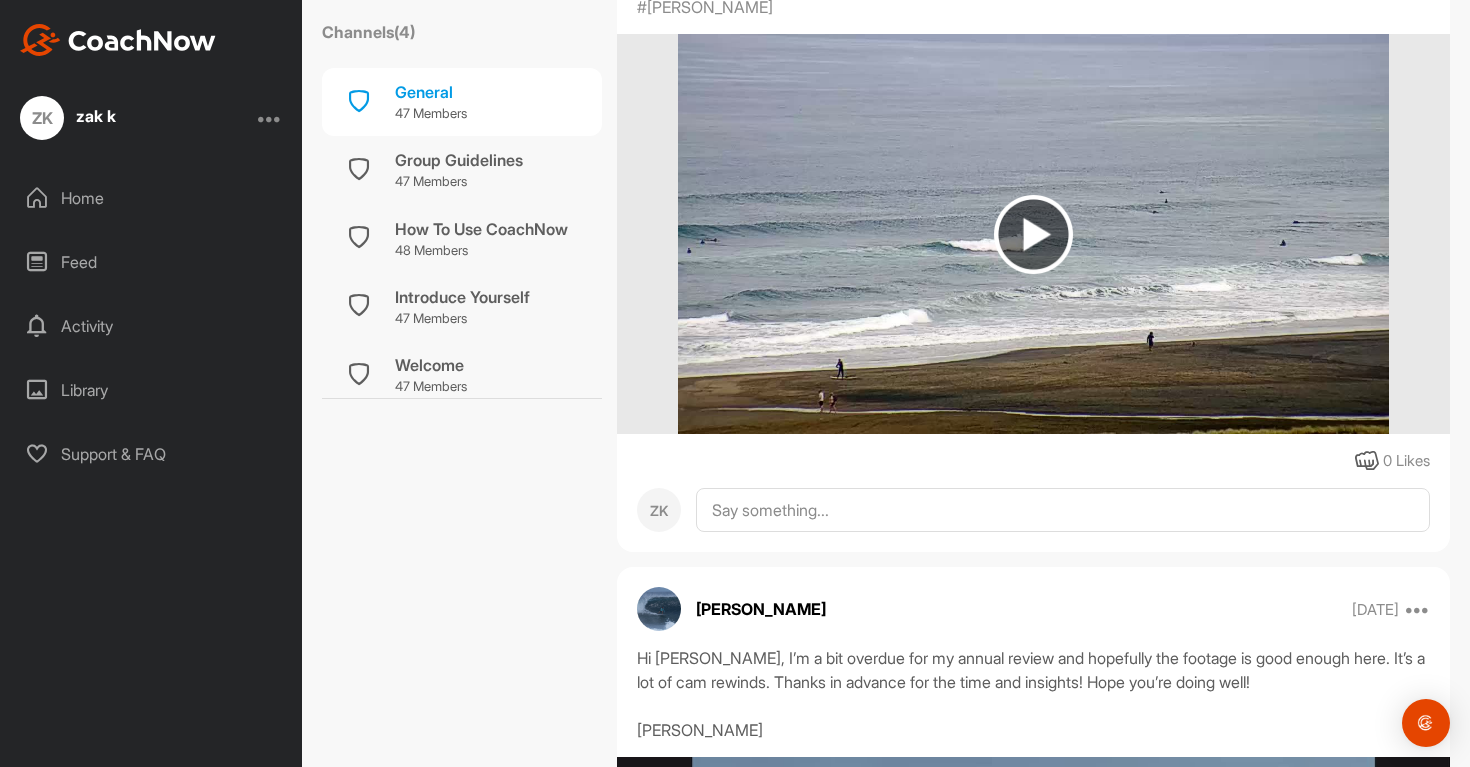scroll, scrollTop: 1327, scrollLeft: 0, axis: vertical 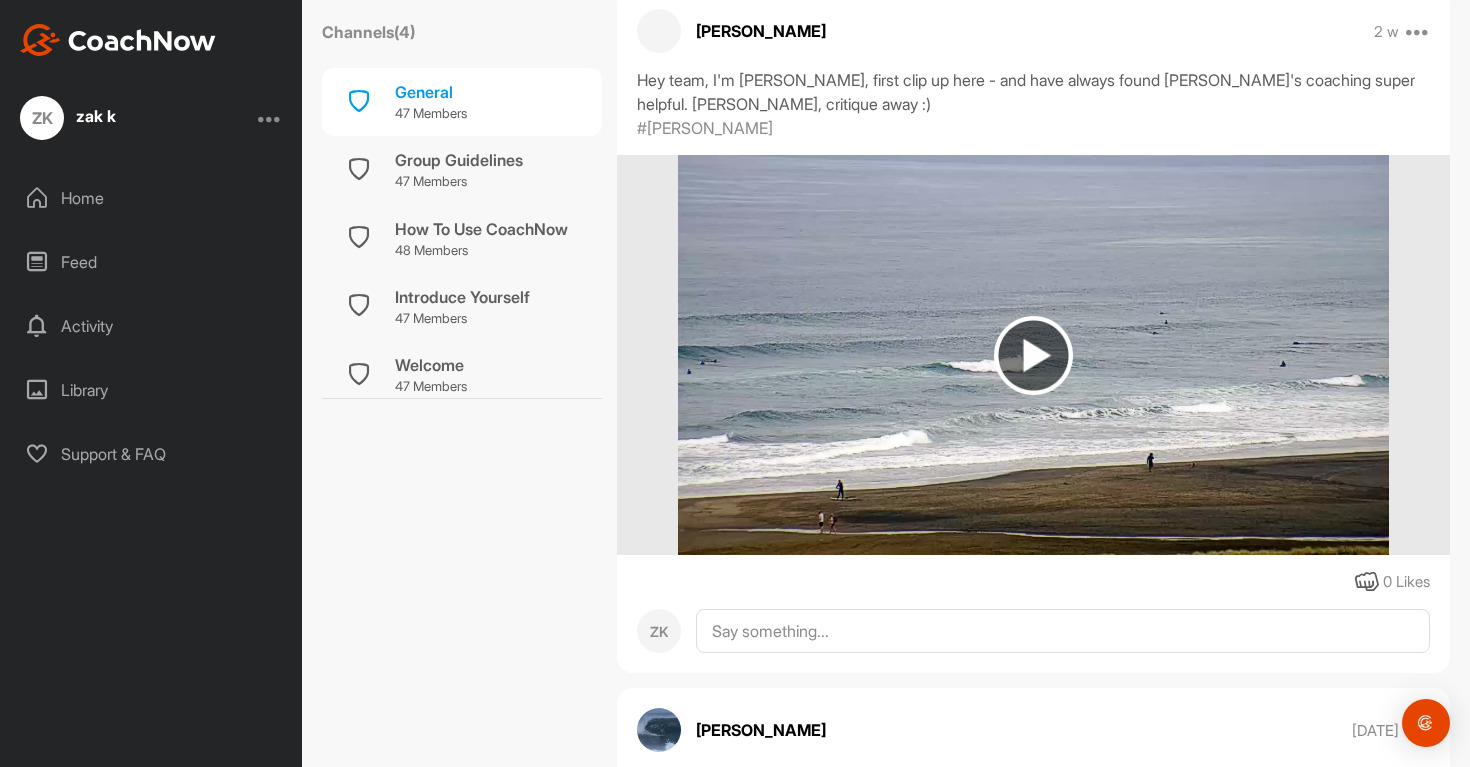 click at bounding box center (118, 40) 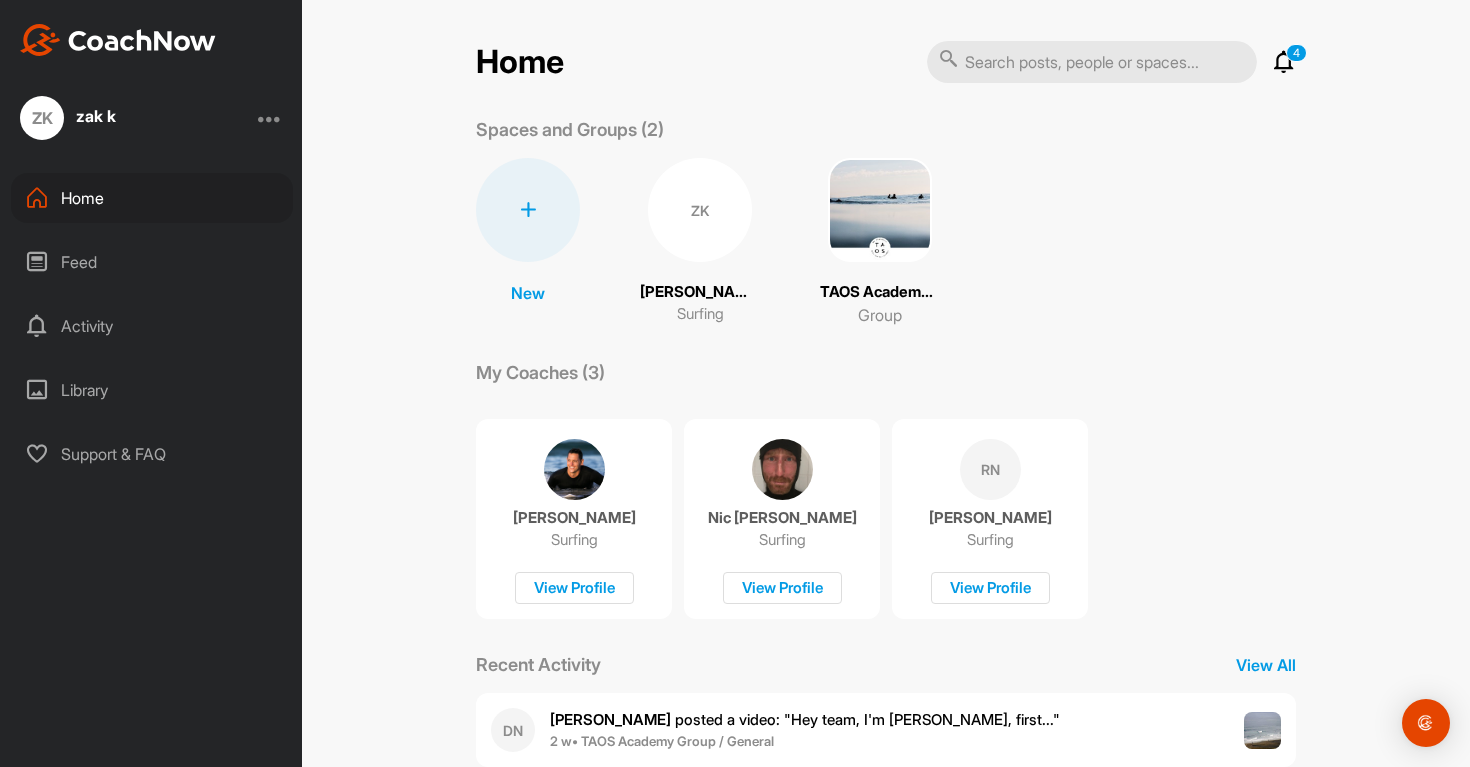 scroll, scrollTop: 313, scrollLeft: 0, axis: vertical 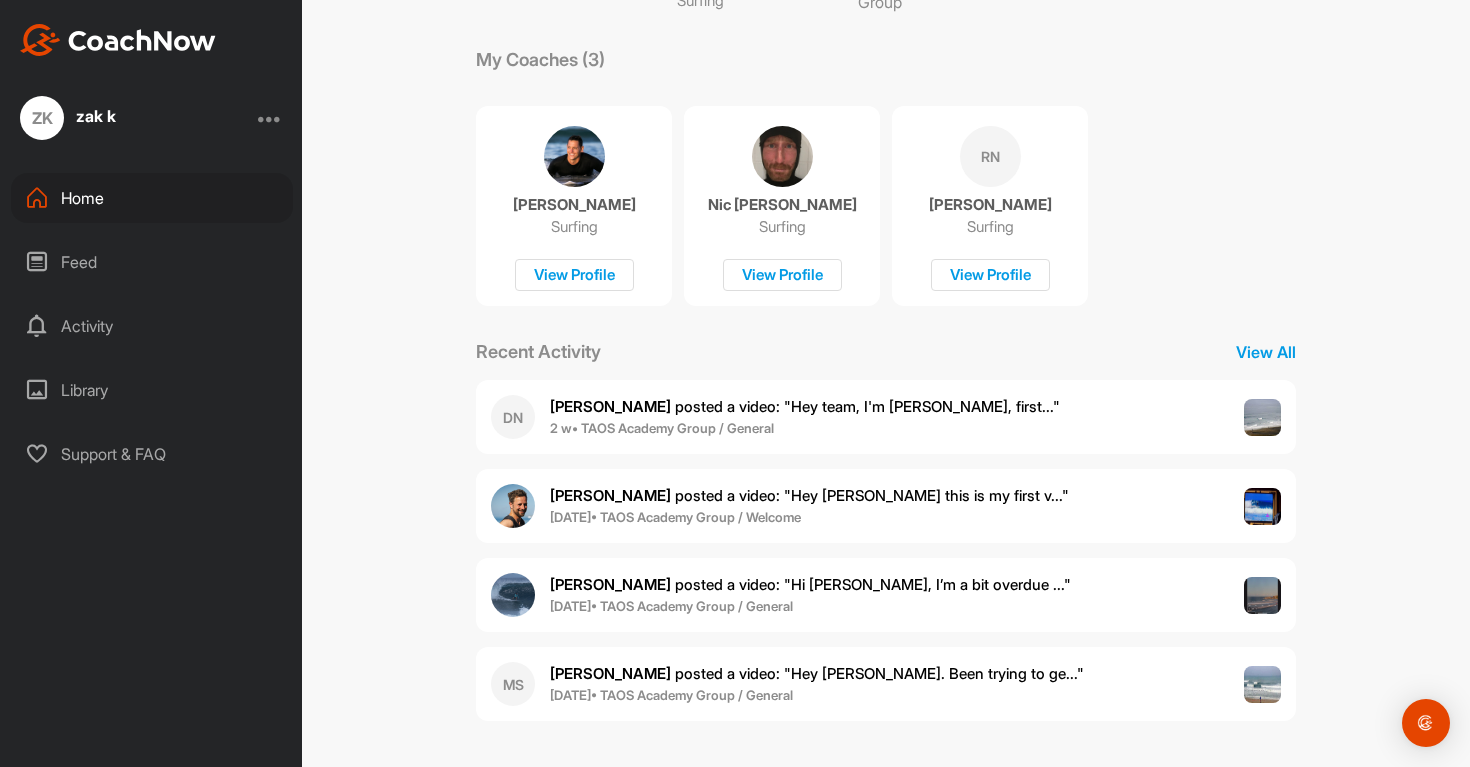click on "2 w  • TAOS Academy Group / General" at bounding box center [805, 429] 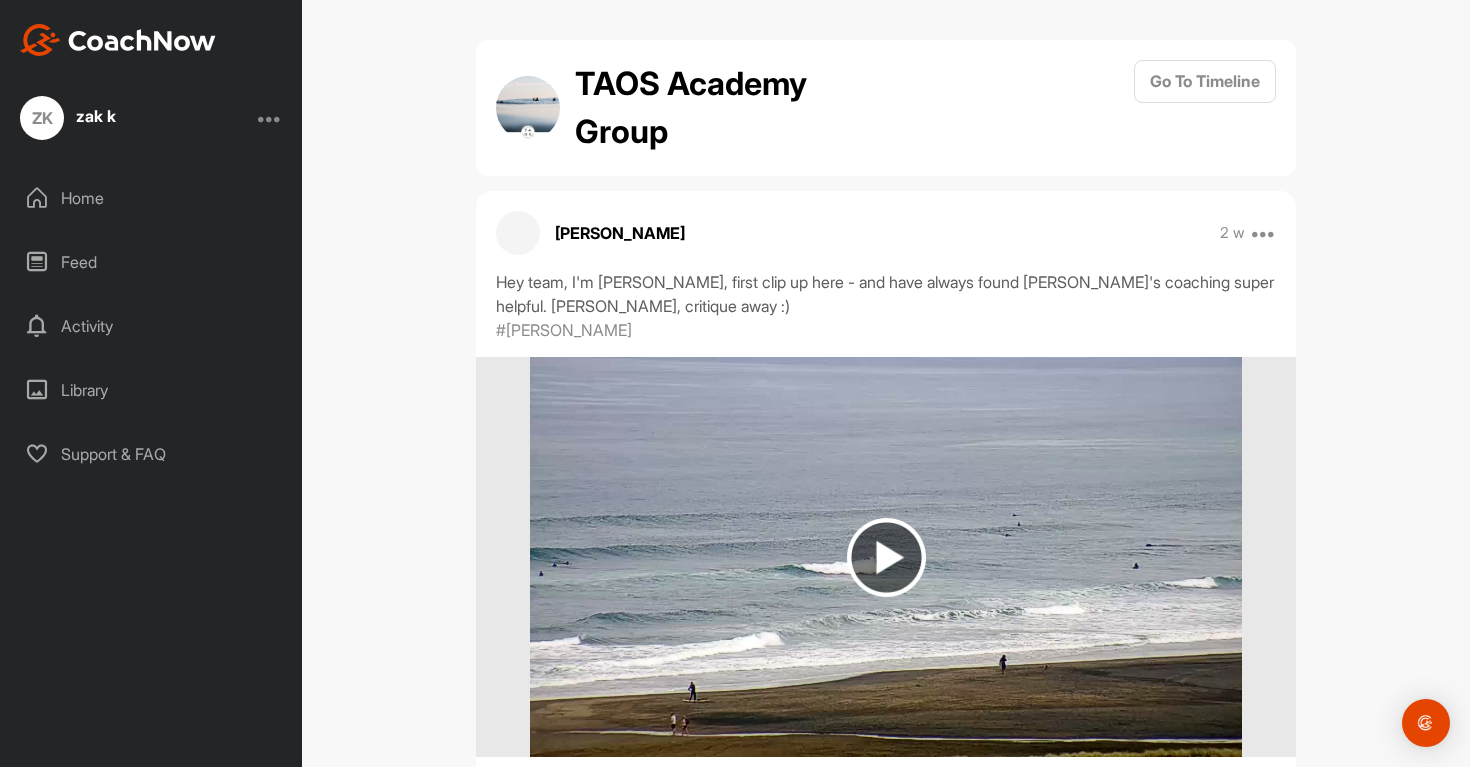 scroll, scrollTop: 154, scrollLeft: 0, axis: vertical 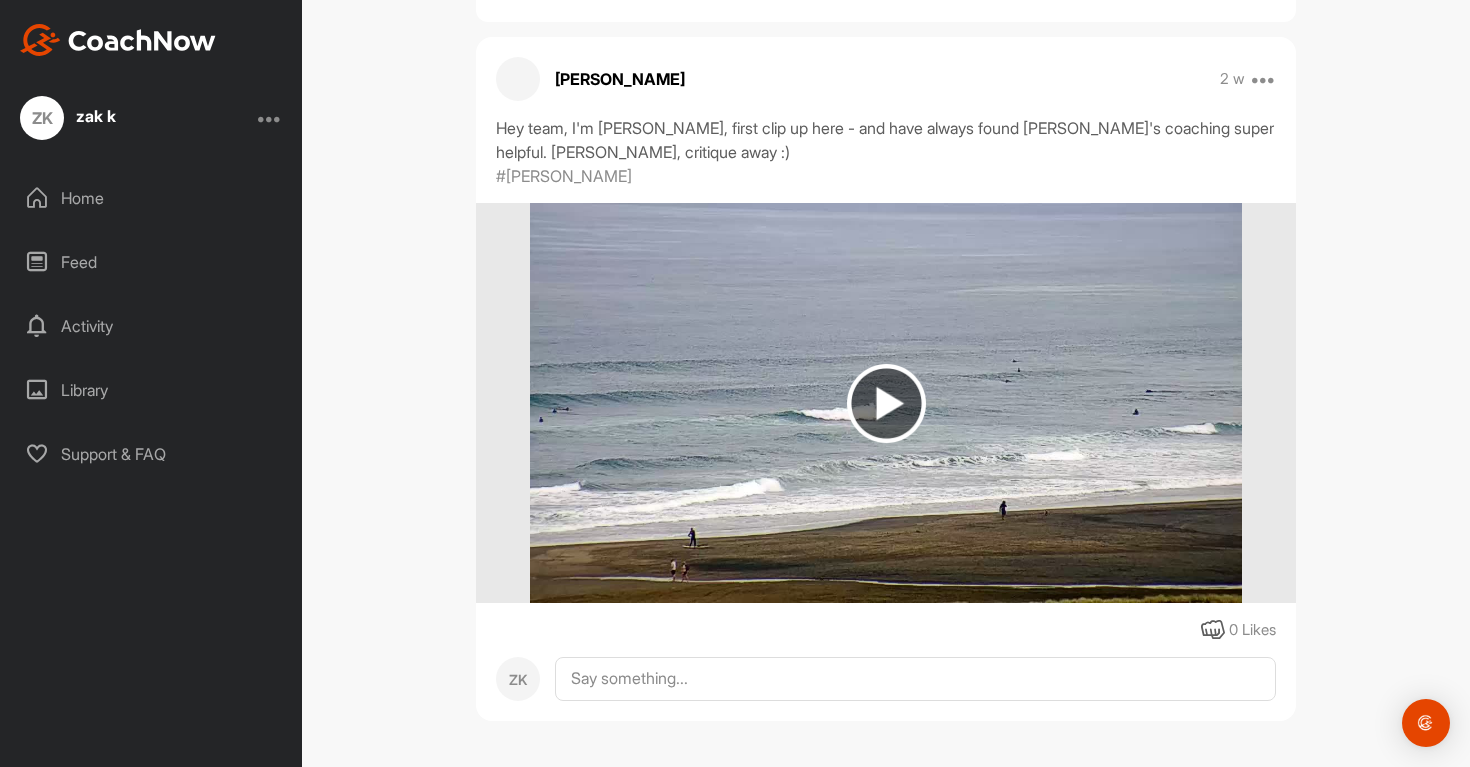 click on "ZK zak k" at bounding box center (151, 118) 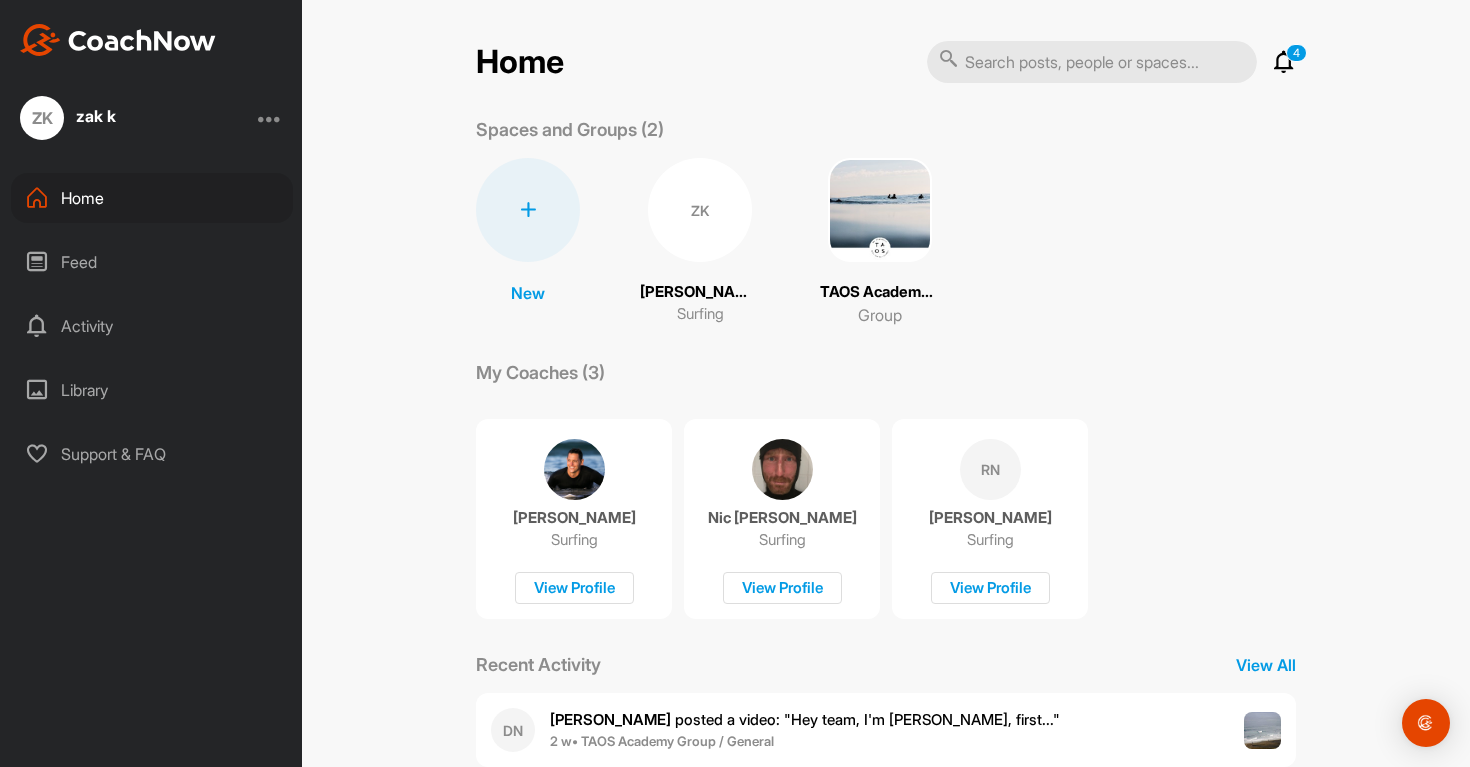click at bounding box center (880, 210) 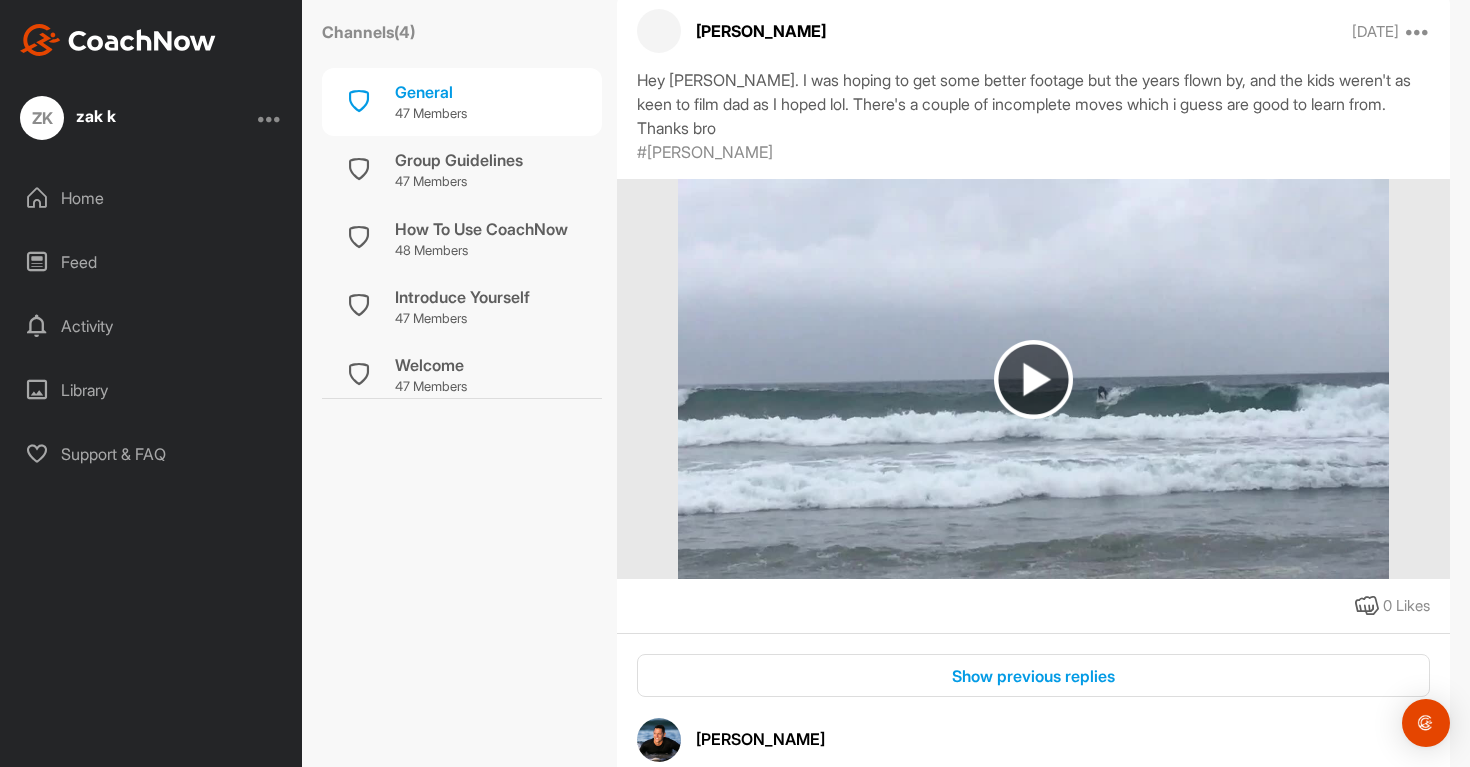 scroll, scrollTop: 5734, scrollLeft: 0, axis: vertical 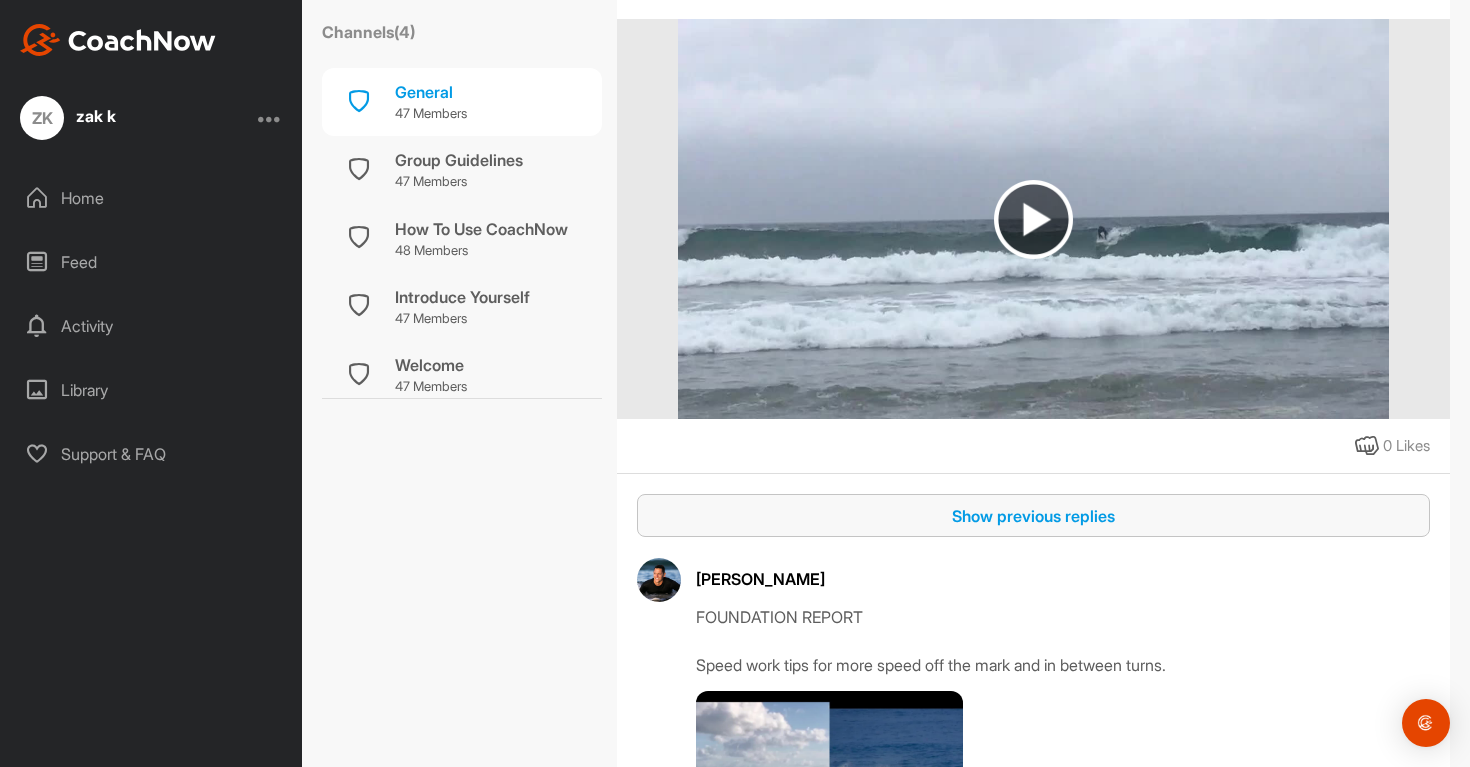 click on "Show previous replies" at bounding box center (1033, 515) 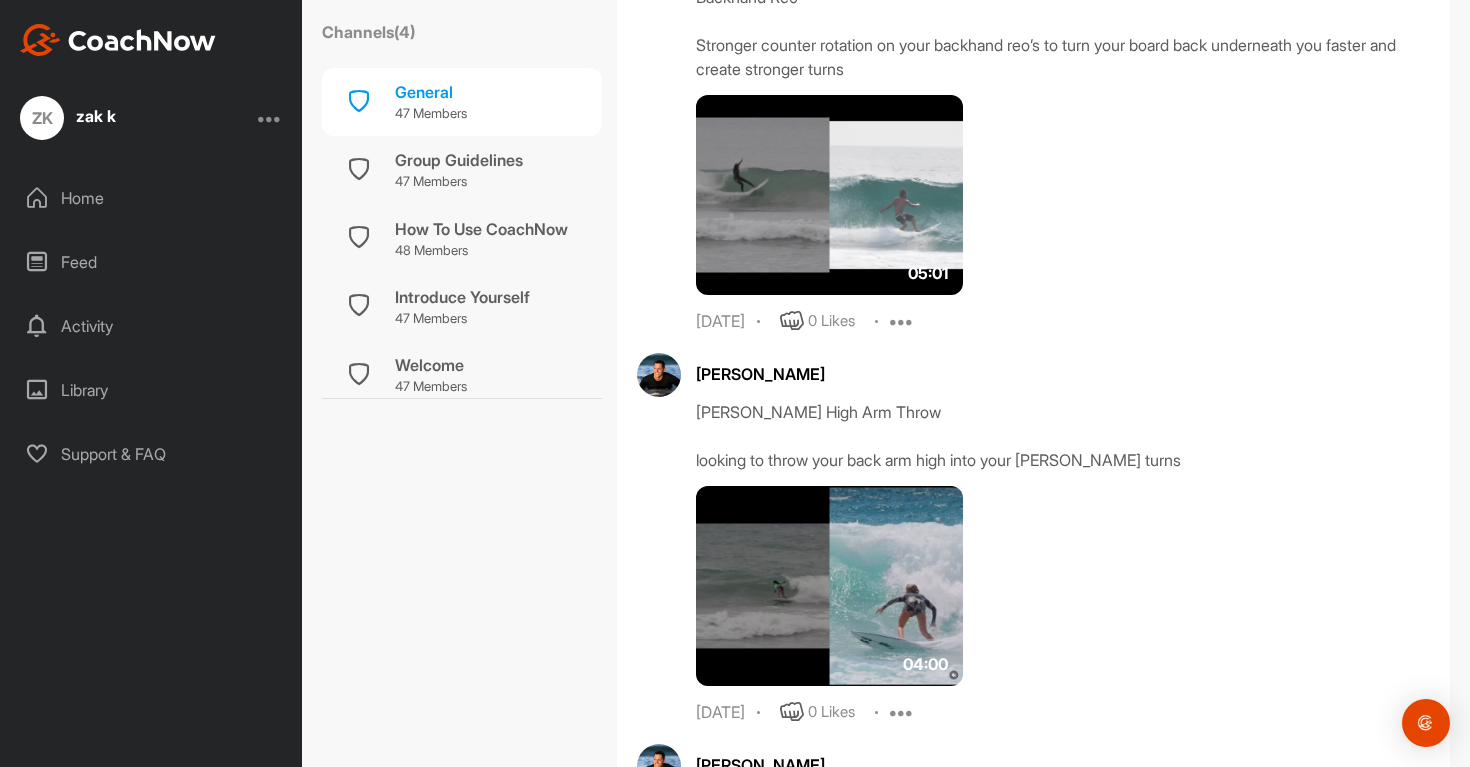 scroll, scrollTop: 9186, scrollLeft: 0, axis: vertical 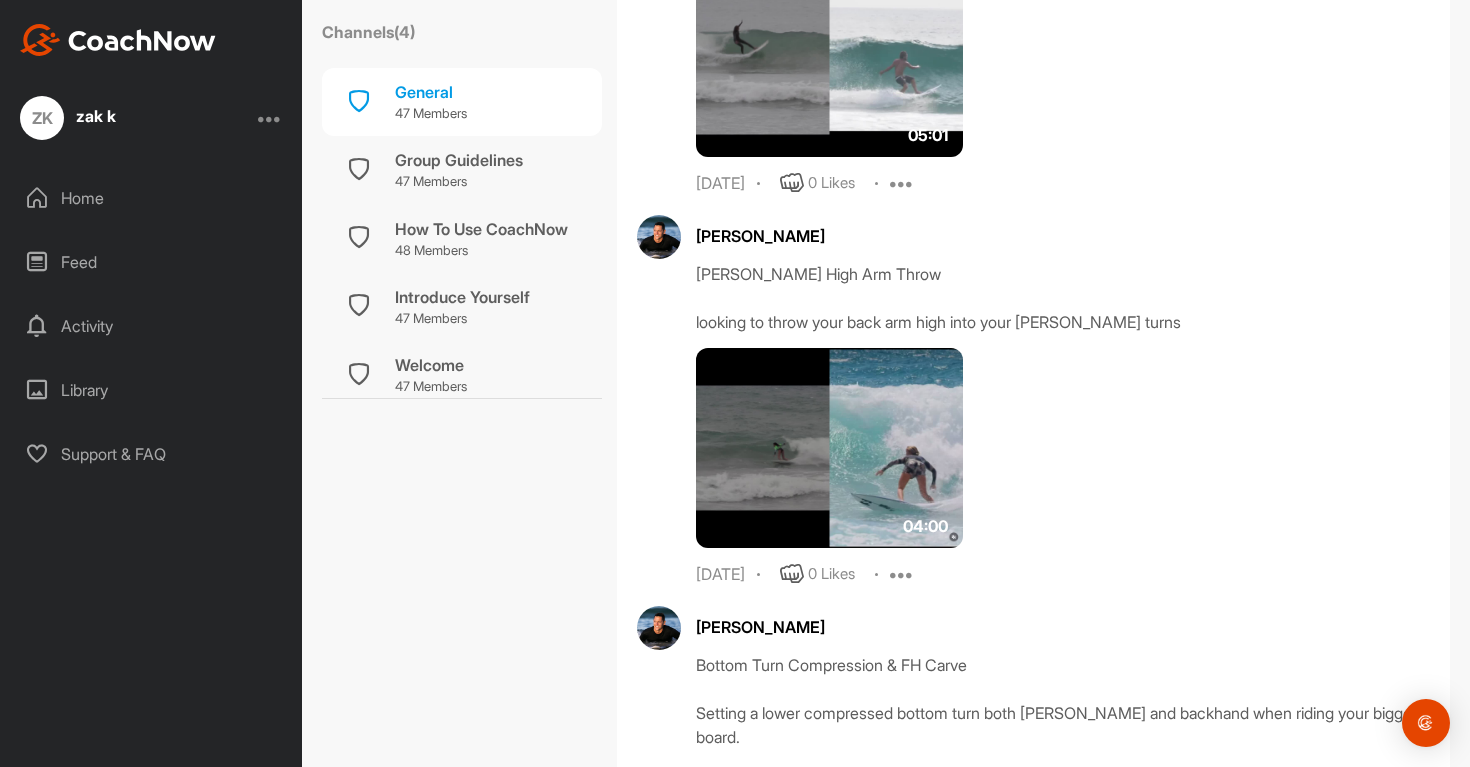 click at bounding box center [829, 448] 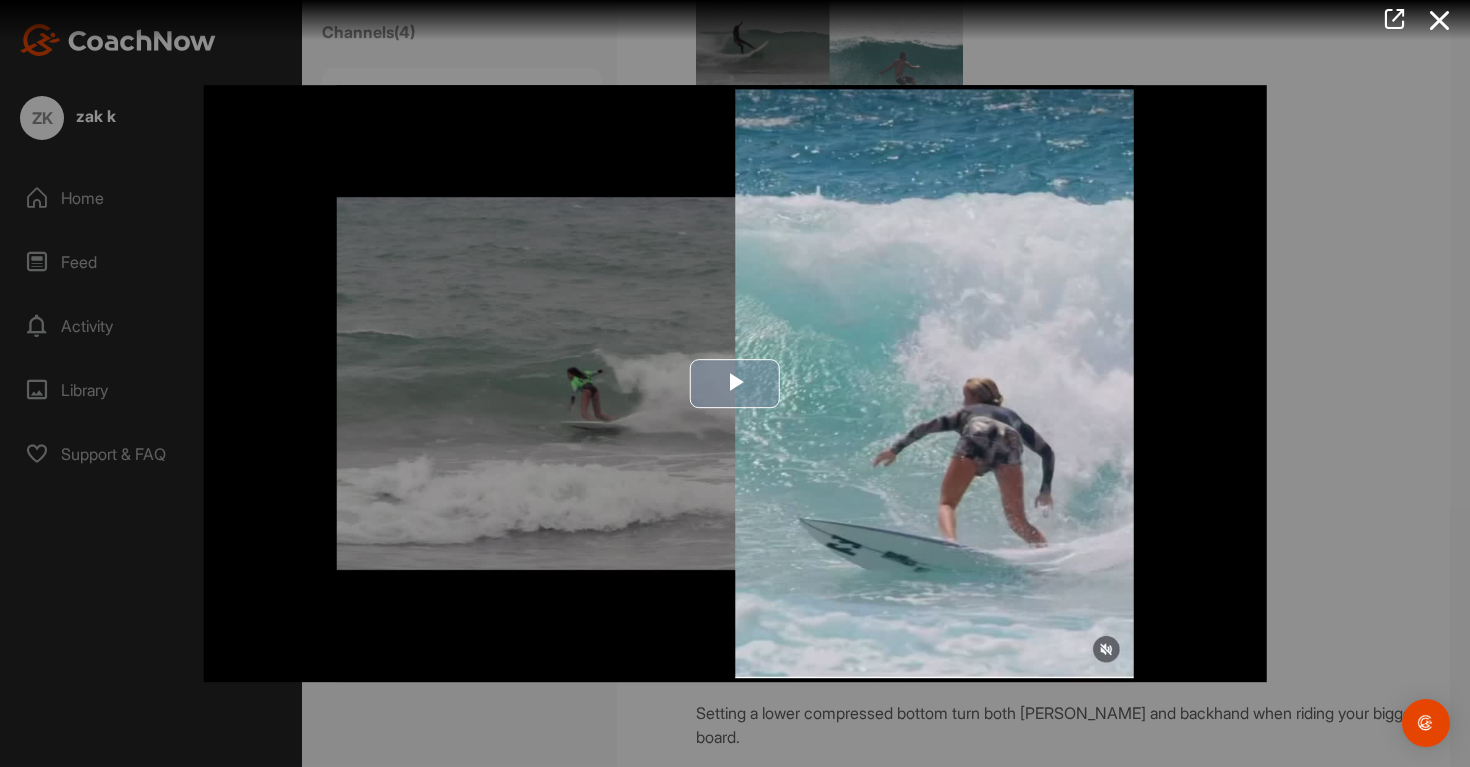 click on "Video Player is loading. Play Video Play Skip Backward Skip Forward Mute Current Time  0:00 / Duration  -:- Loaded :  0% Stream Type  LIVE Seek to live, currently behind live LIVE Remaining Time  - 0:00   1x Playback Rate Chapters Chapters Descriptions descriptions off , selected Captions captions settings , opens captions settings dialog captions off , selected Audio Track Picture-in-Picture Fullscreen This is a modal window. Beginning of dialog window. Escape will cancel and close the window. Text Color White Black Red Green Blue Yellow Magenta Cyan Opacity Opaque Semi-Transparent Text Background Color Black White Red Green Blue Yellow Magenta Cyan Opacity Opaque Semi-Transparent Transparent Caption Area Background Color Black White Red Green Blue Yellow Magenta Cyan Opacity Transparent Semi-Transparent Opaque Font Size 50% 75% 100% 125% 150% 175% 200% 300% 400% Text Edge Style None Raised Depressed Uniform Drop shadow Font Family Proportional Sans-Serif Monospace Sans-Serif Proportional Serif Casual" at bounding box center (735, 384) 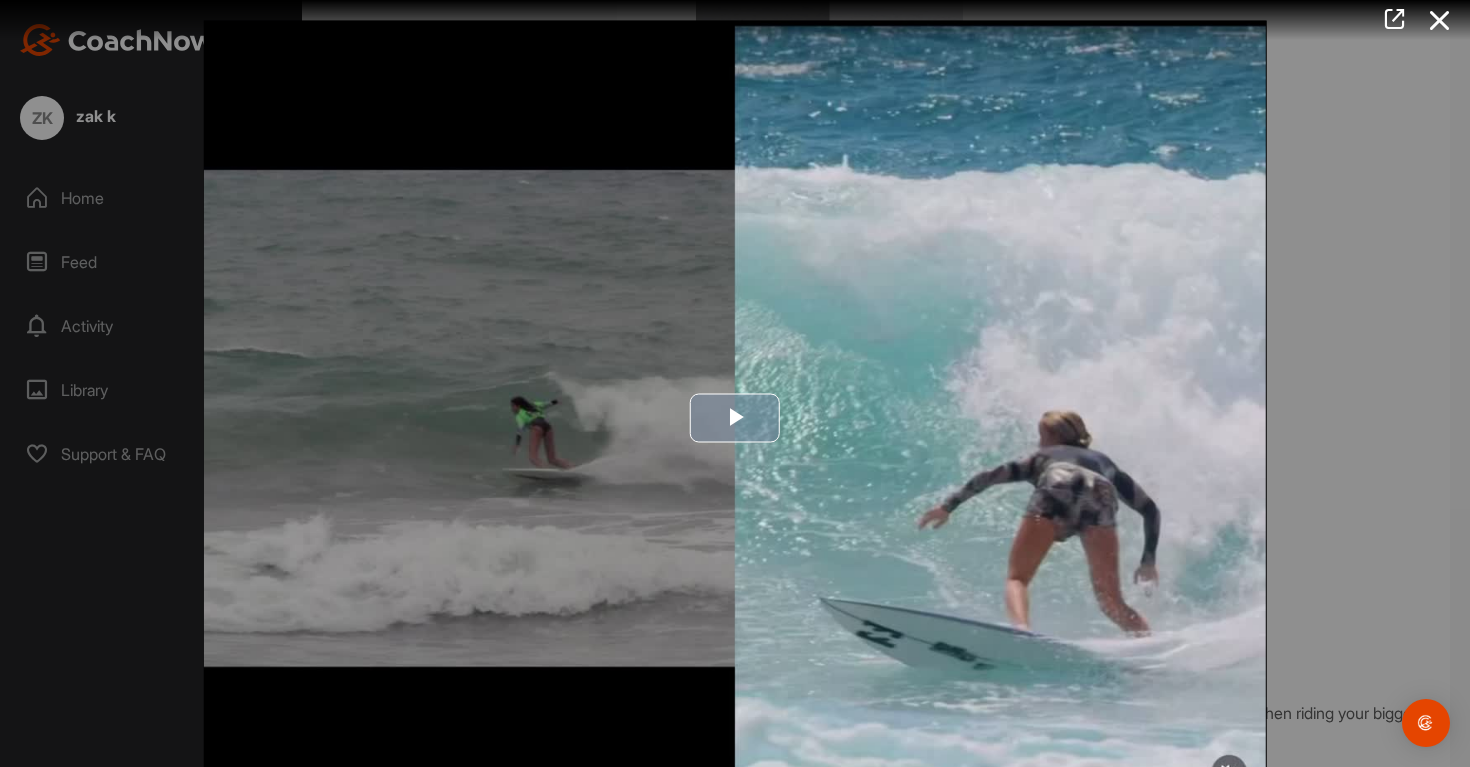 click at bounding box center [735, 418] 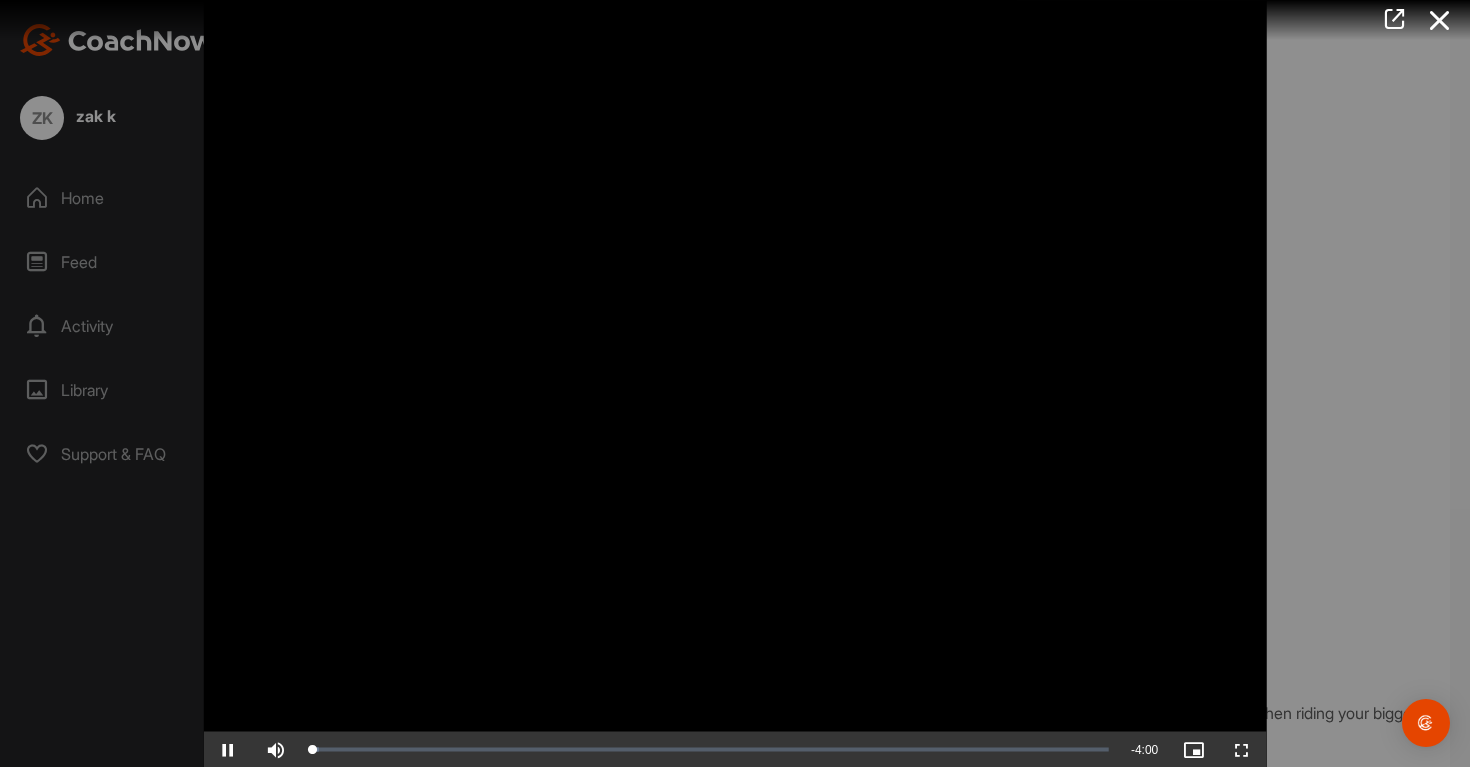 scroll, scrollTop: 48, scrollLeft: 0, axis: vertical 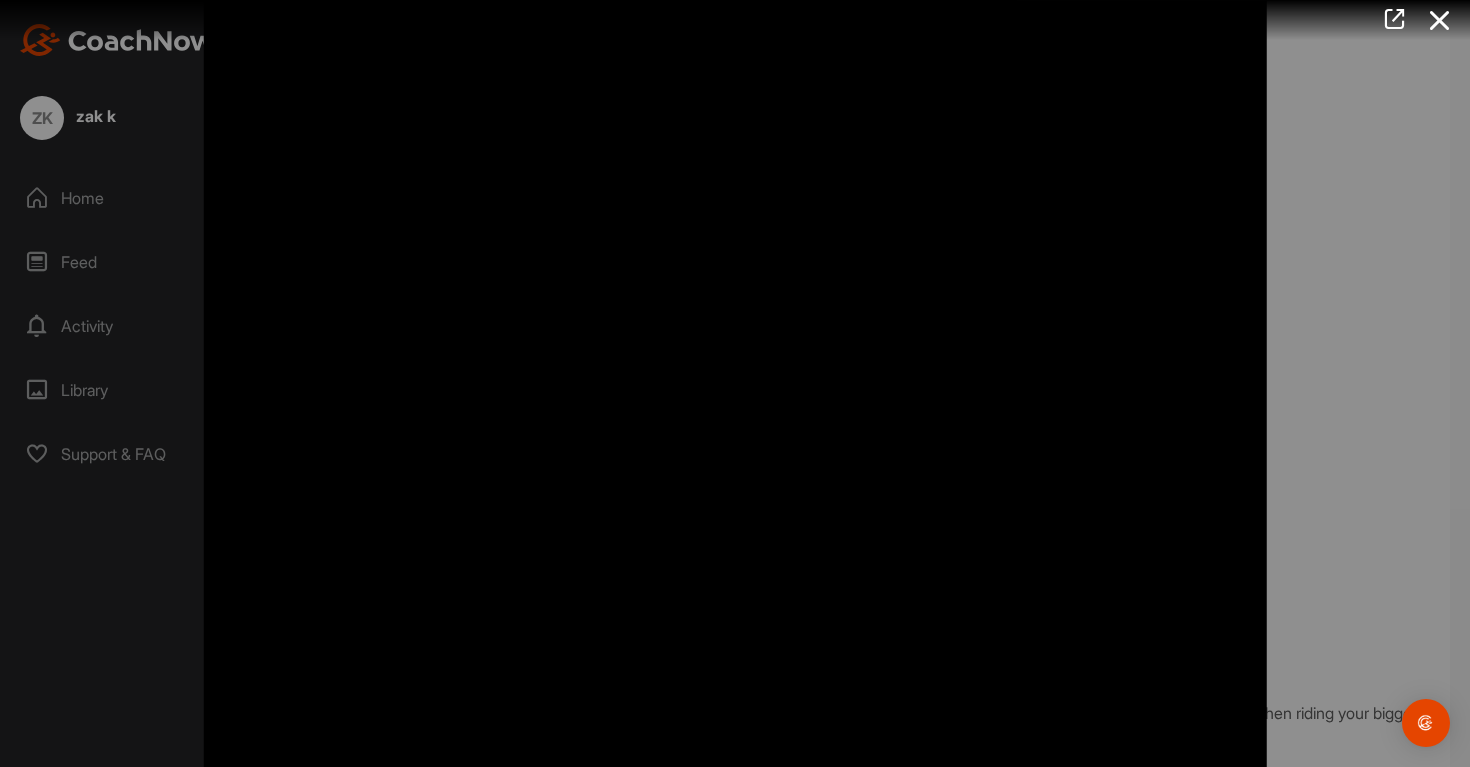 click at bounding box center [735, 370] 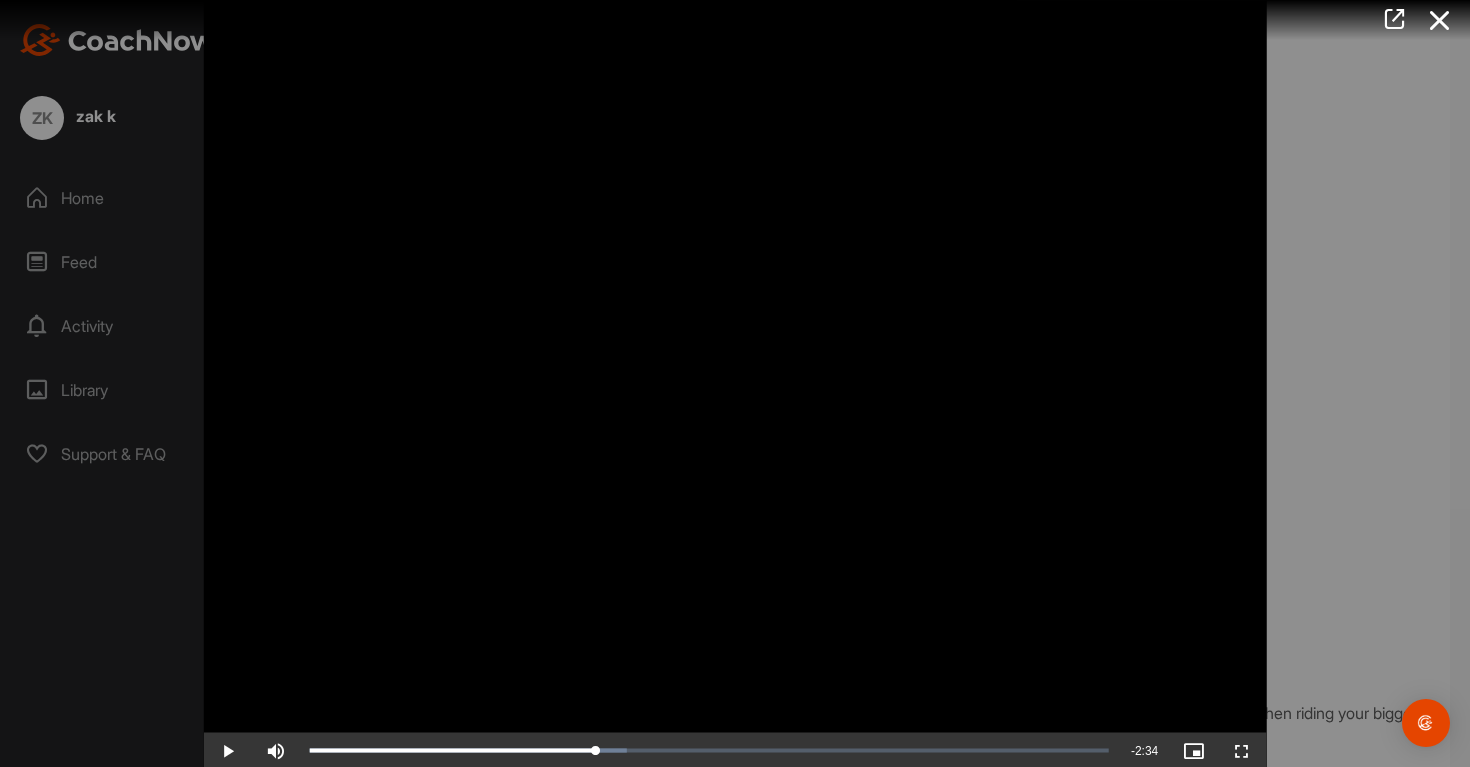 scroll, scrollTop: 49, scrollLeft: 0, axis: vertical 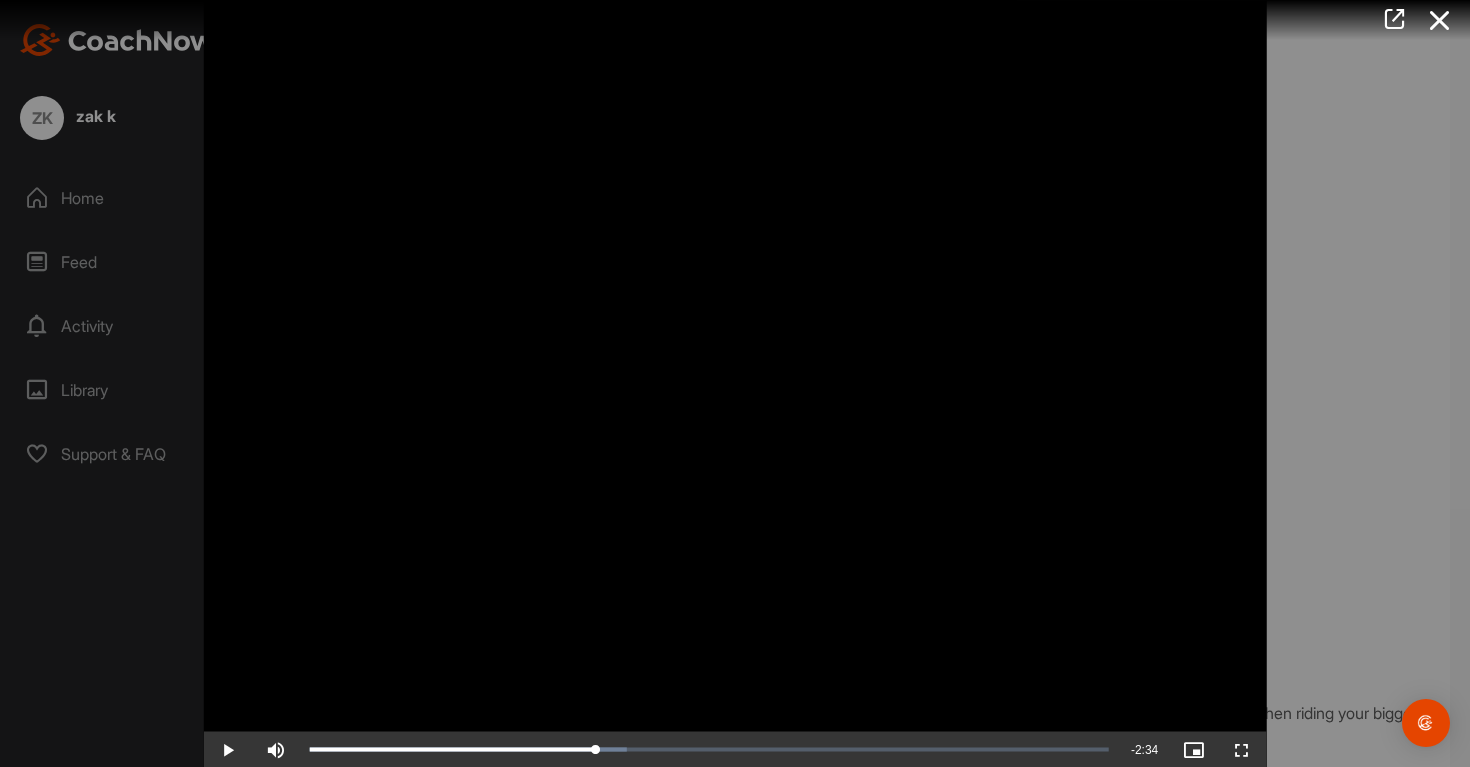 click at bounding box center (735, 369) 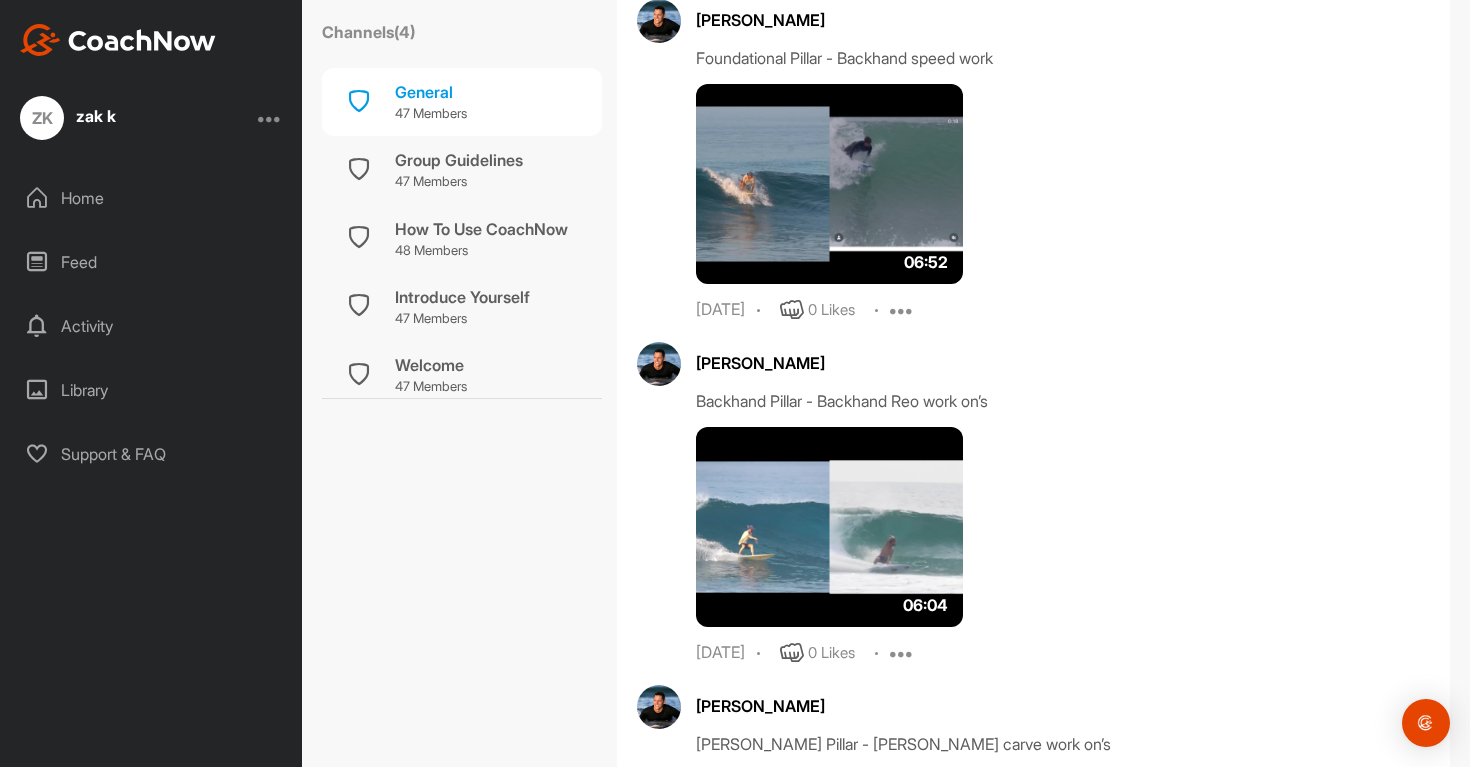 scroll, scrollTop: 11554, scrollLeft: 0, axis: vertical 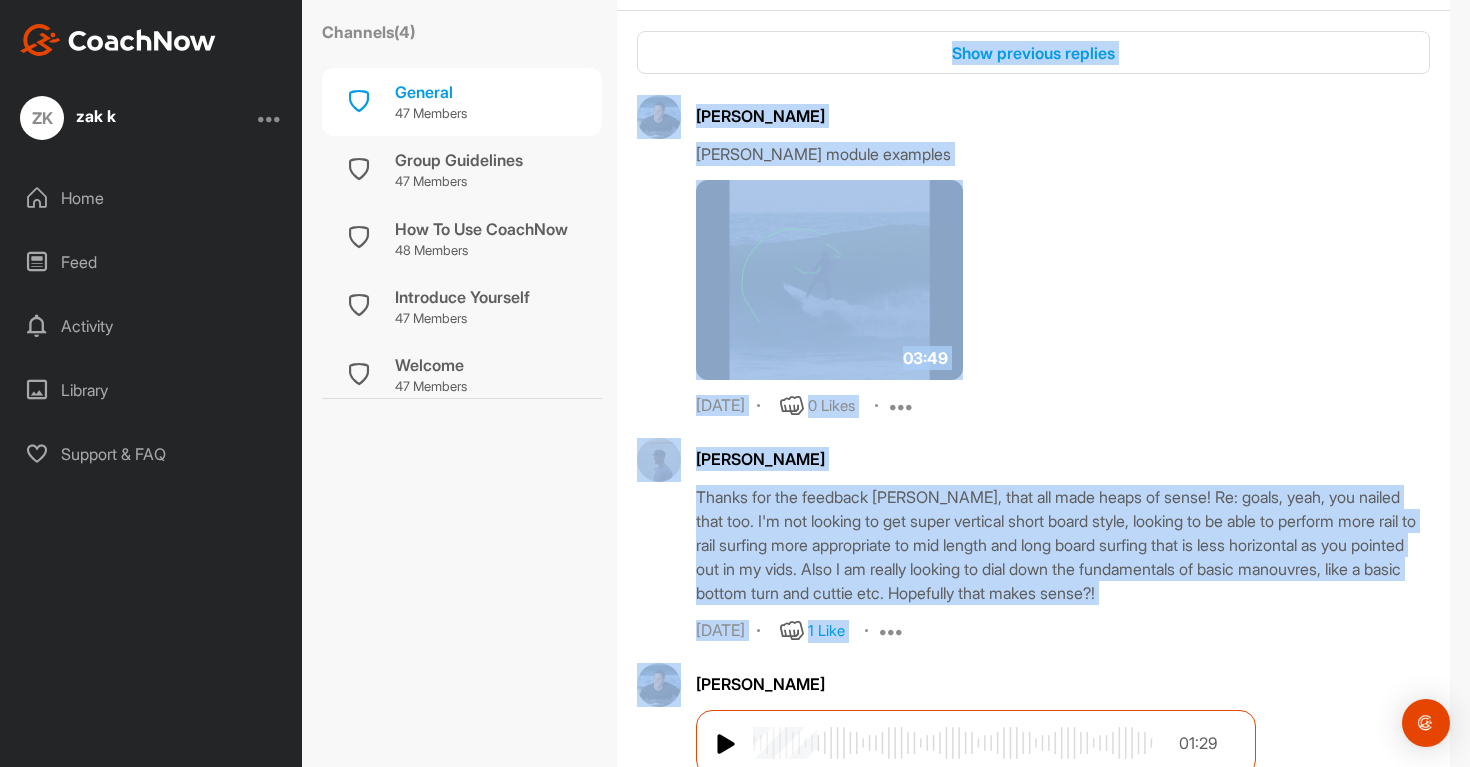 drag, startPoint x: 897, startPoint y: 426, endPoint x: 952, endPoint y: 831, distance: 408.7175 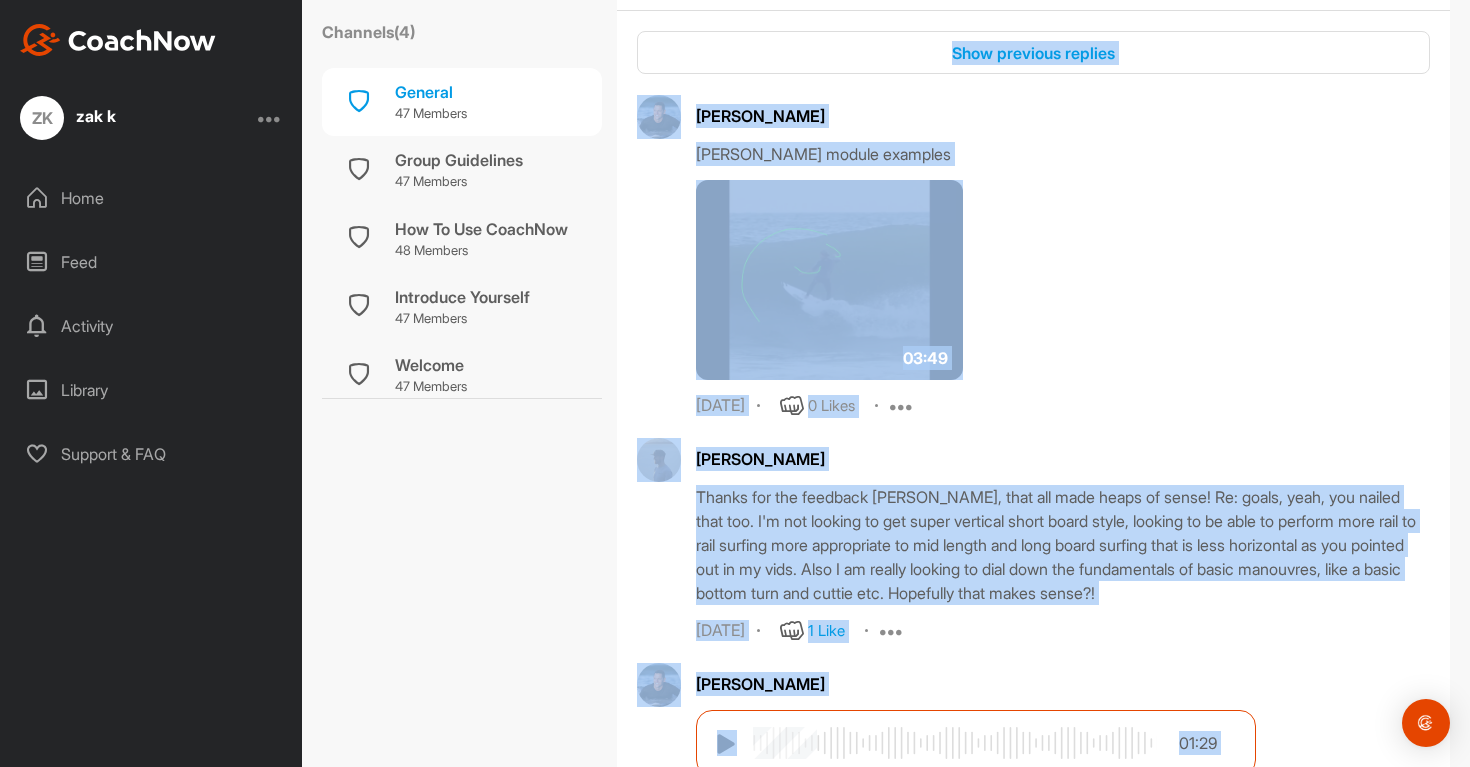 scroll, scrollTop: 41039, scrollLeft: 0, axis: vertical 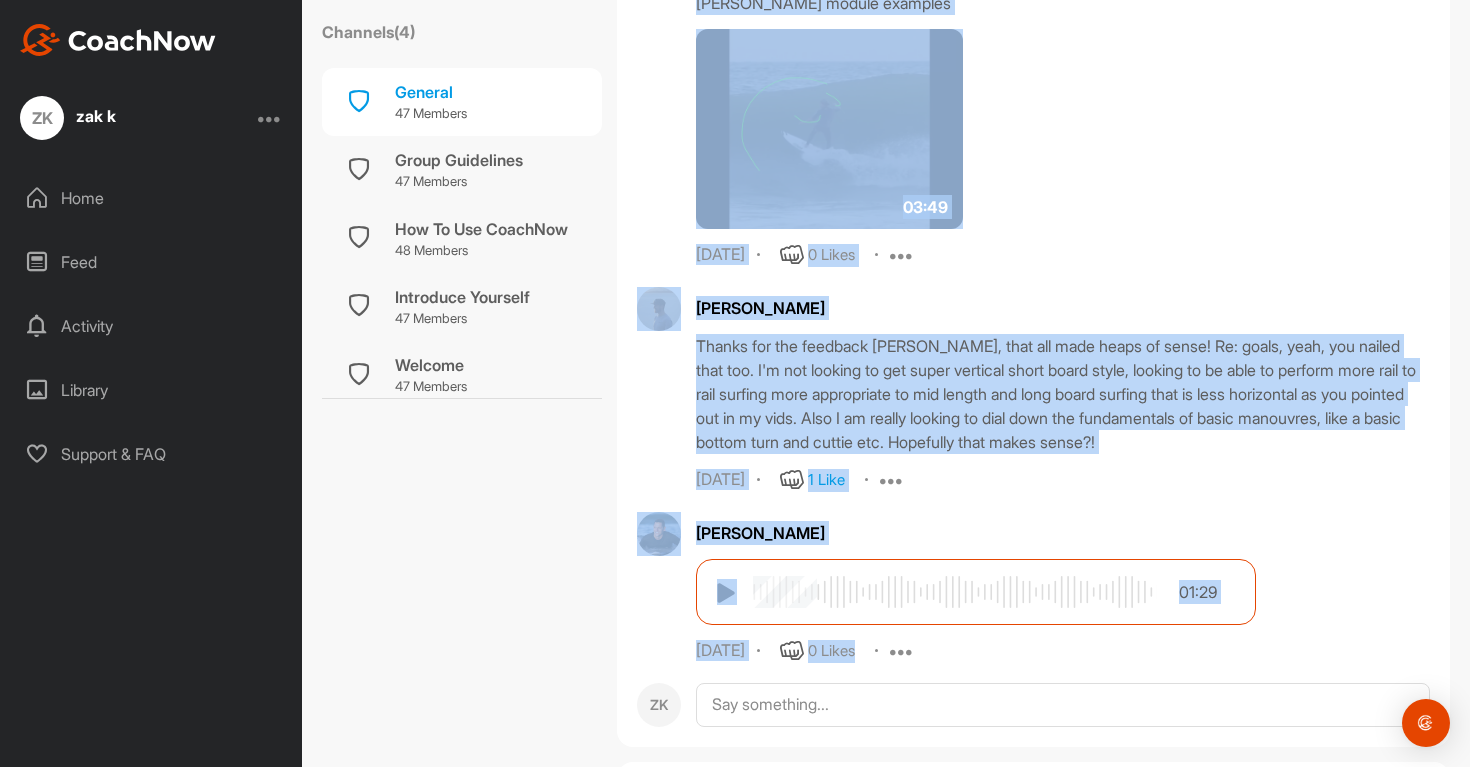 copy on "carve work on’s  06:38 Apr 22 2024 0 Likes Report ZK Nathan Fujiki   Mar 15 2024 Report Hi Matt, hope you are doing well - have just uploaded my second annual TAOS review footage and stoked for some tips!
In last review, we covered backside speed generation and getting arms and body more forward. Still working on it but those were great tips and have been helpful. On pop up, I still see back arm floating back a lot, often after grabbing rail, but am starting to try to grab rail less and when I do keep back arm outside back leg rather than between legs, poo man… Work in progress. Also seems back arm is to side rather than forward a lot.
For backside top turns I think I need to get chest and arms more directed into the turn and set up with more proper bottom turn. Part of challenge is I often surf short, fast peeling waves backside and feel like I need to do the move too quickly. That said, see better surfers manage to get low, bottom turn, and do more complete turn on those days, so wondering about any adv..." 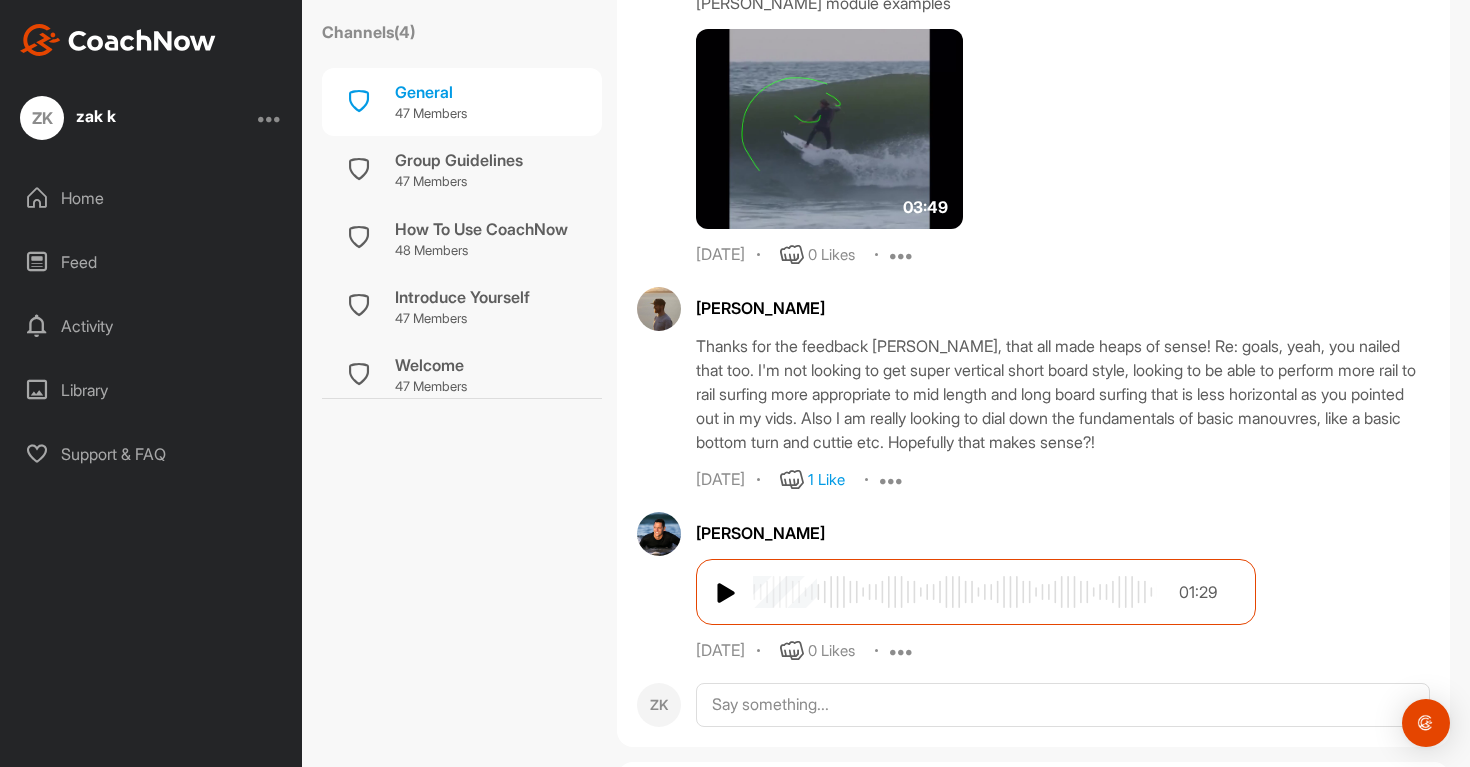 click at bounding box center (829, 129) 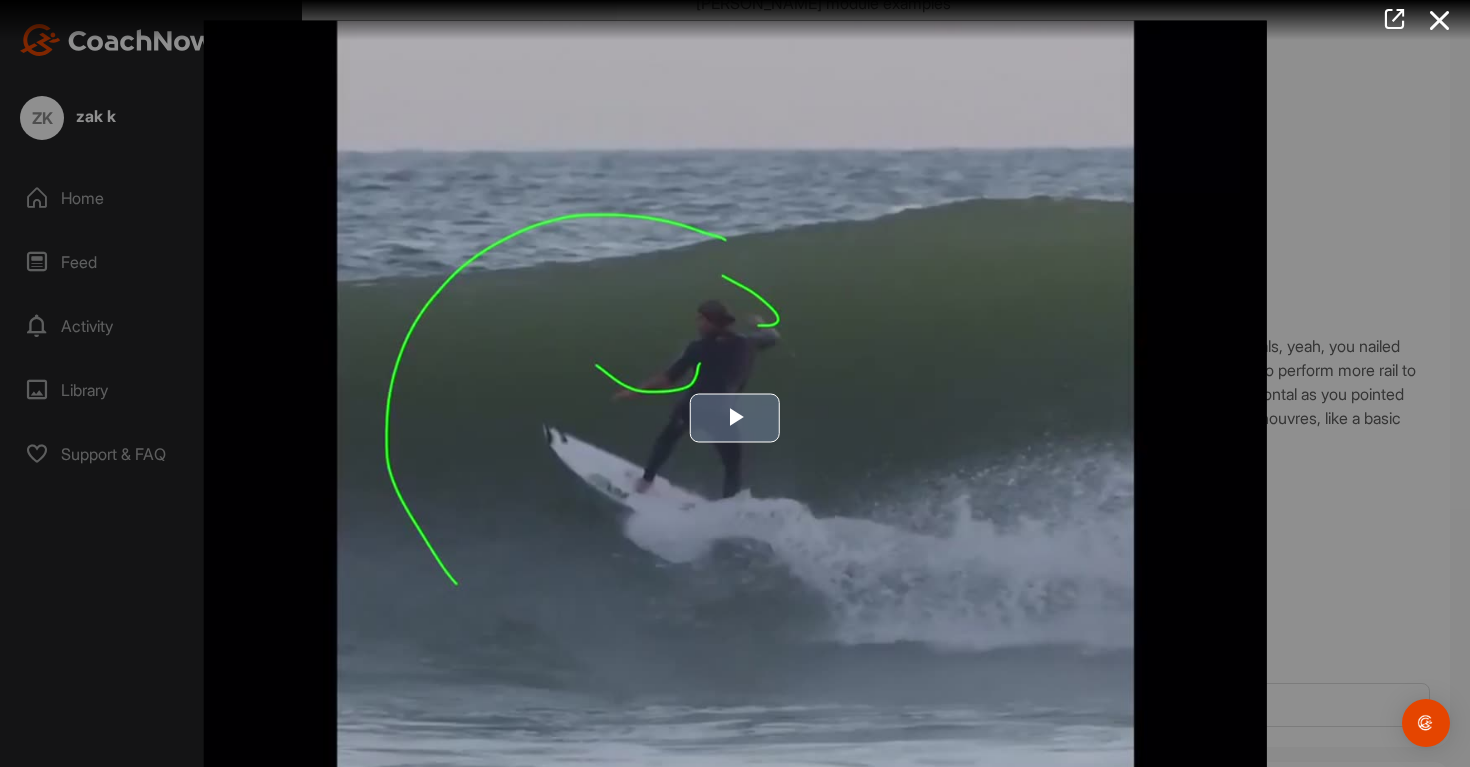 click at bounding box center [735, 418] 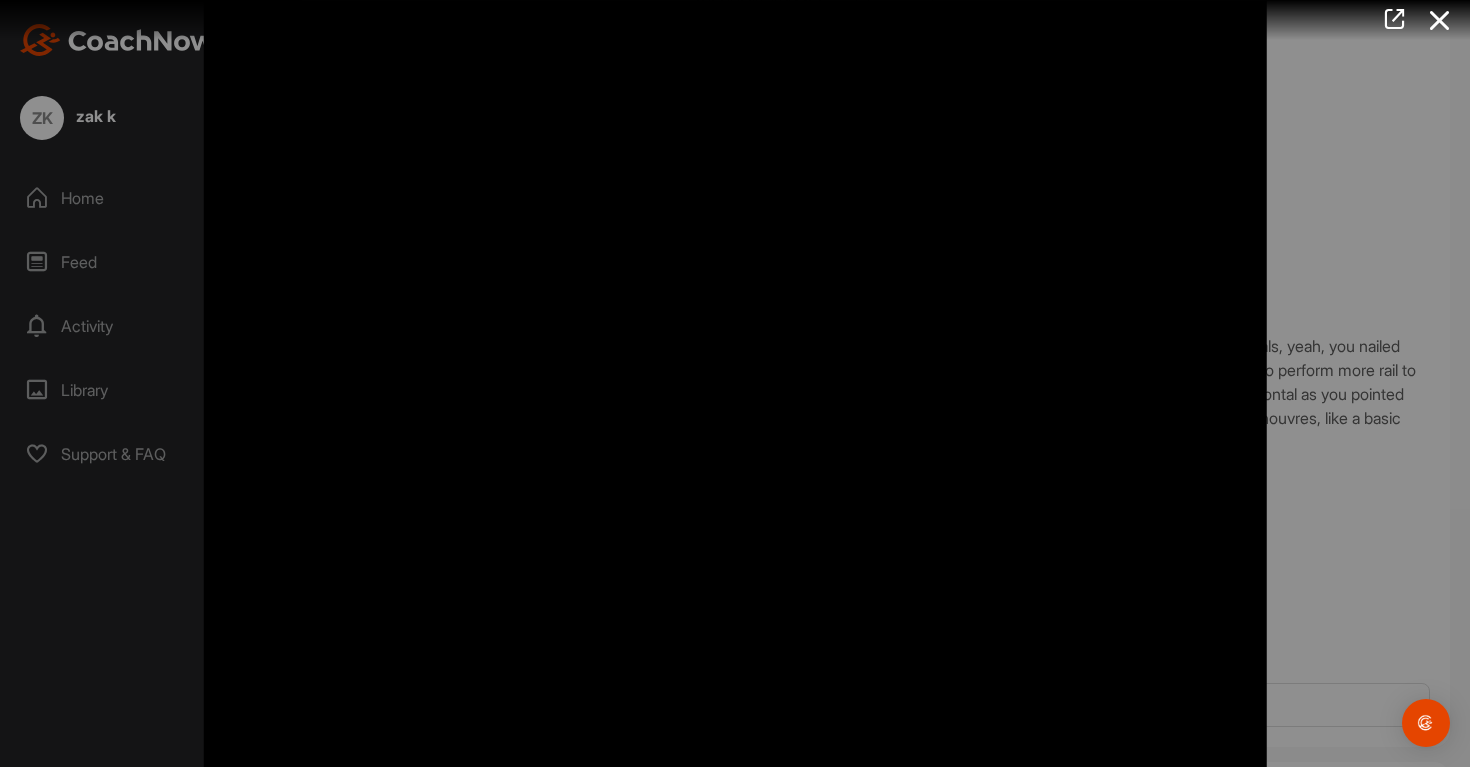 scroll, scrollTop: 50, scrollLeft: 0, axis: vertical 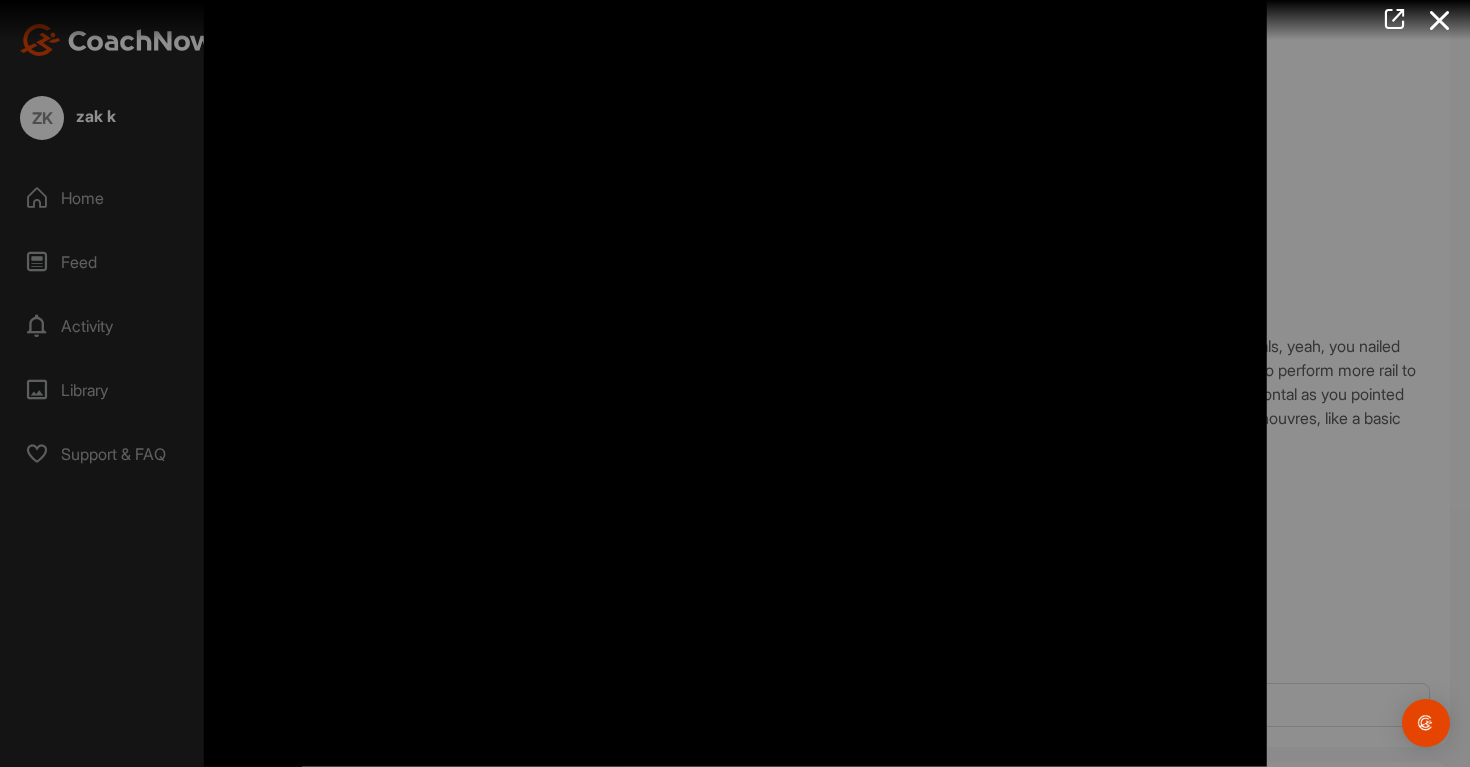 click at bounding box center (735, 368) 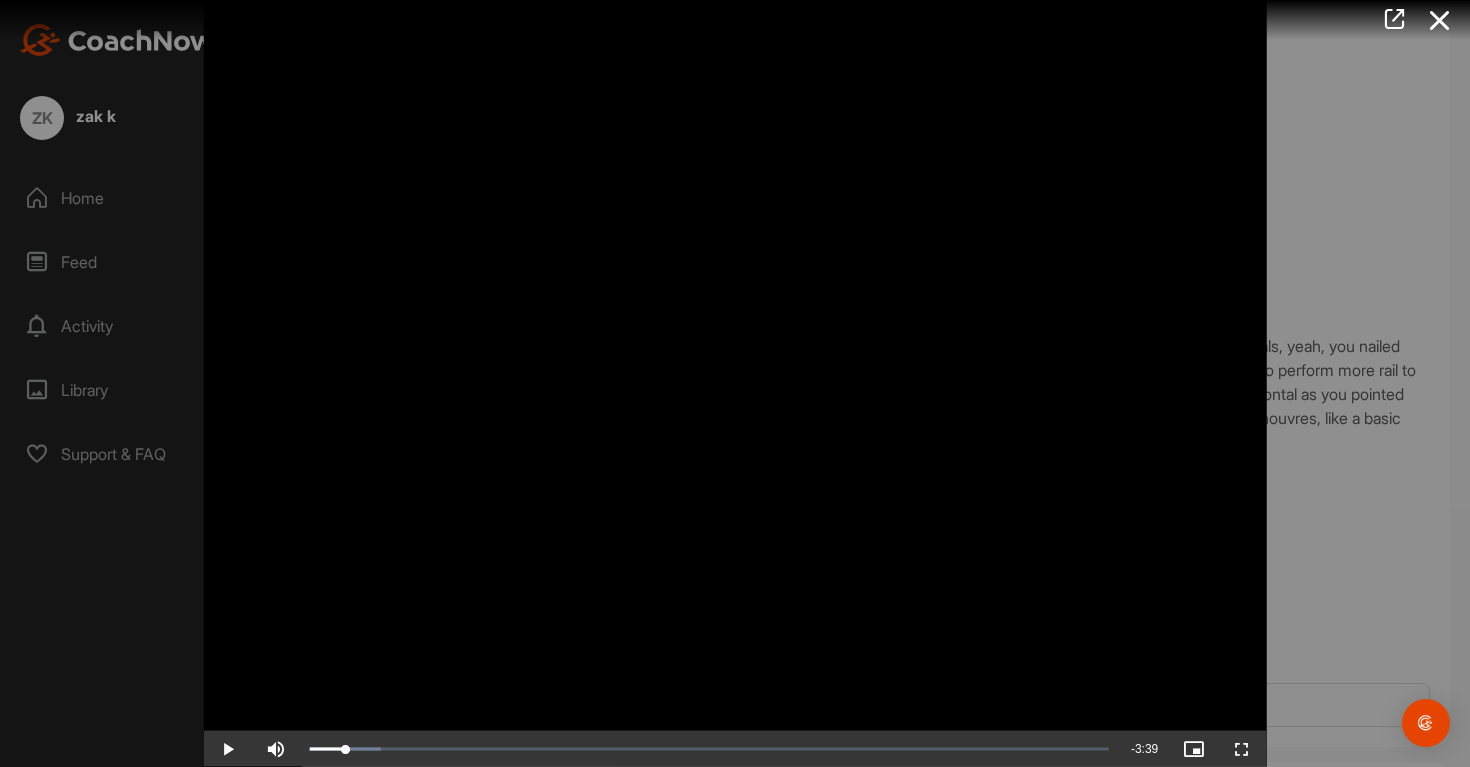 click at bounding box center [735, 368] 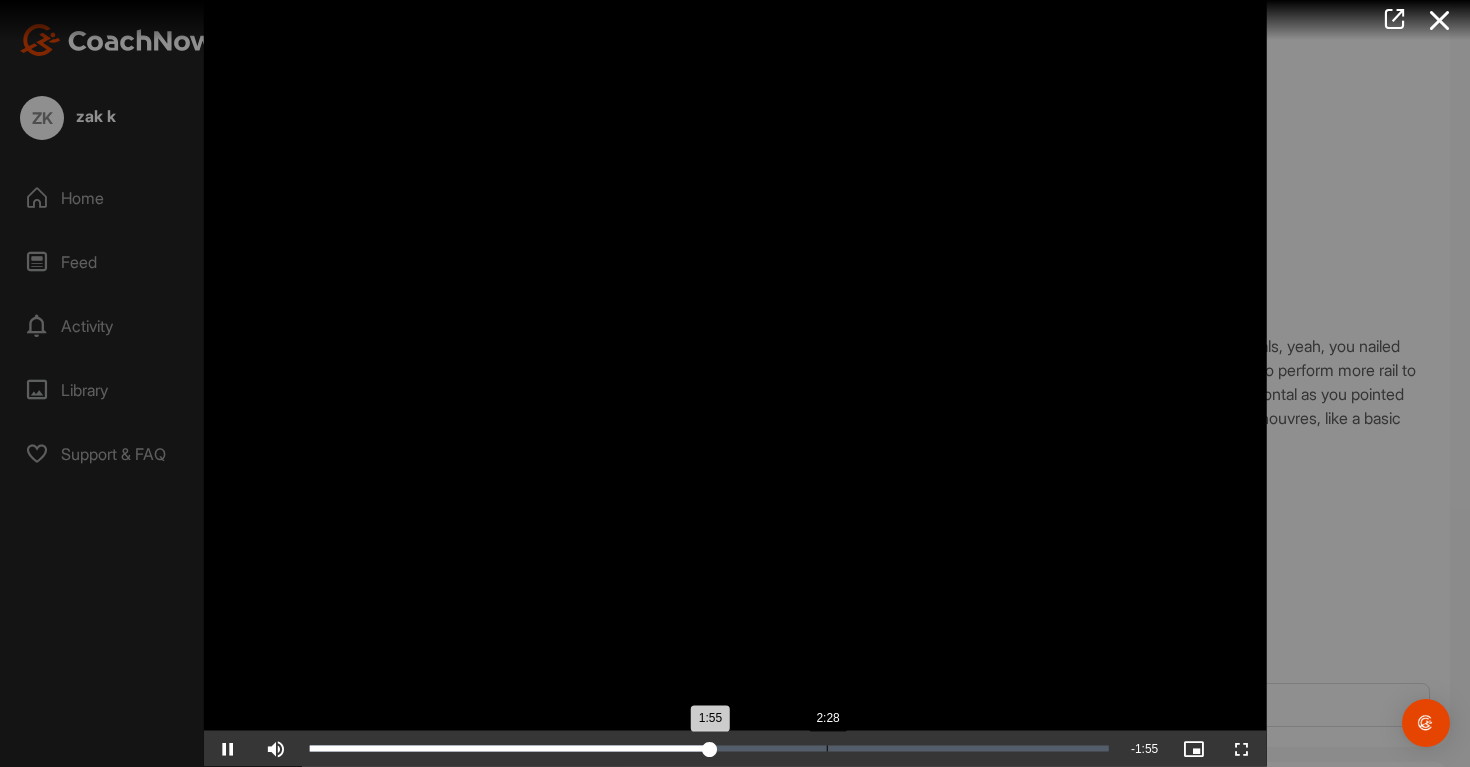 click on "2:28" at bounding box center (827, 749) 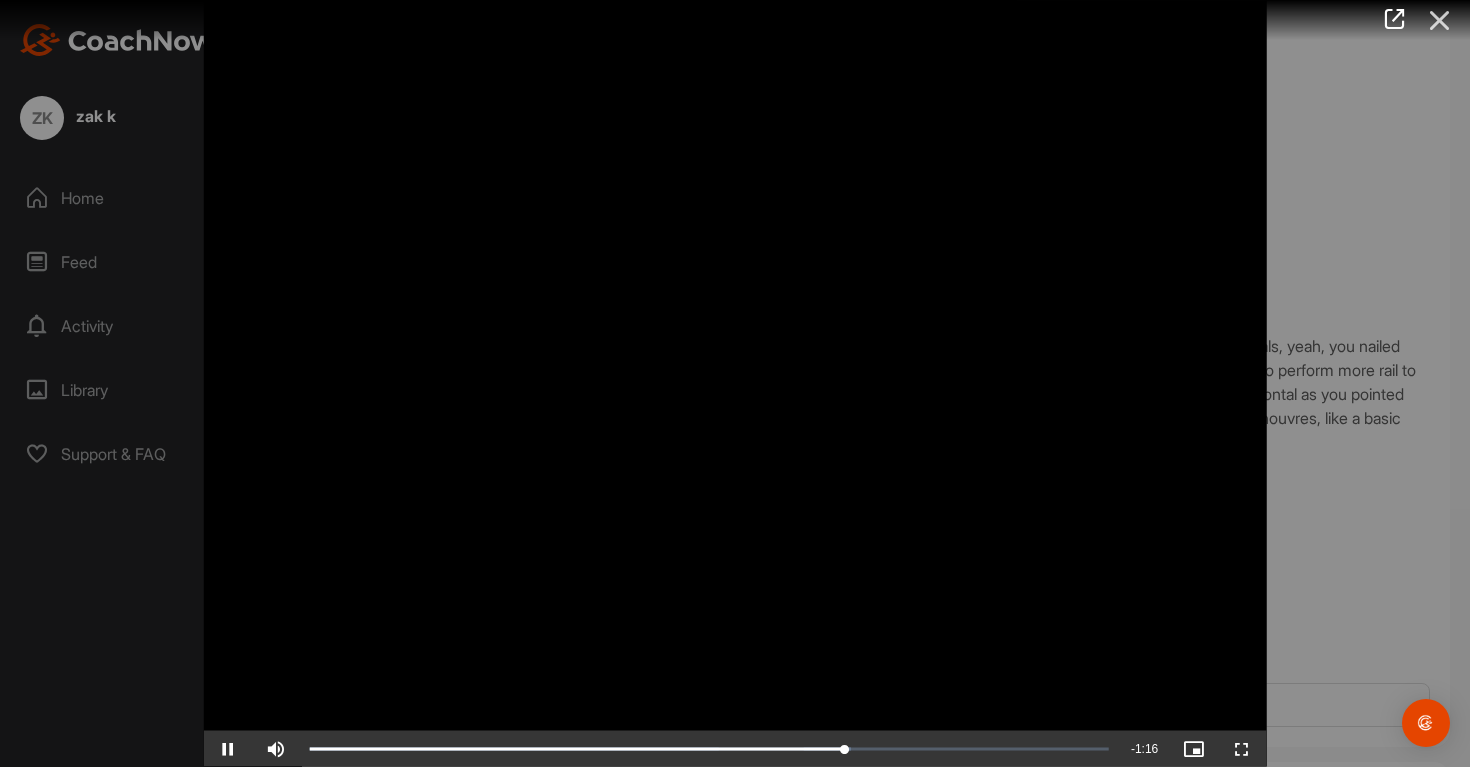 click at bounding box center [1440, 20] 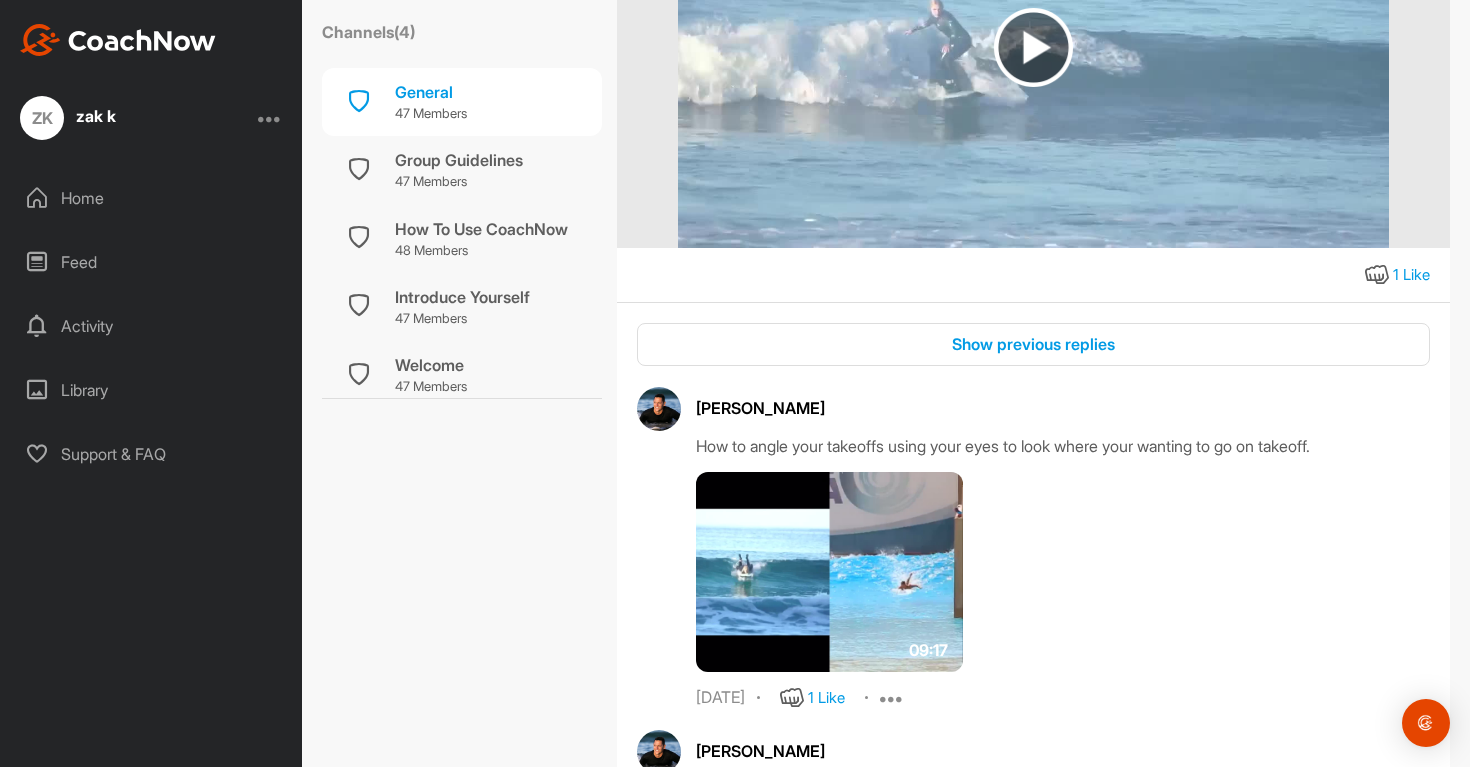 scroll, scrollTop: 42684, scrollLeft: 0, axis: vertical 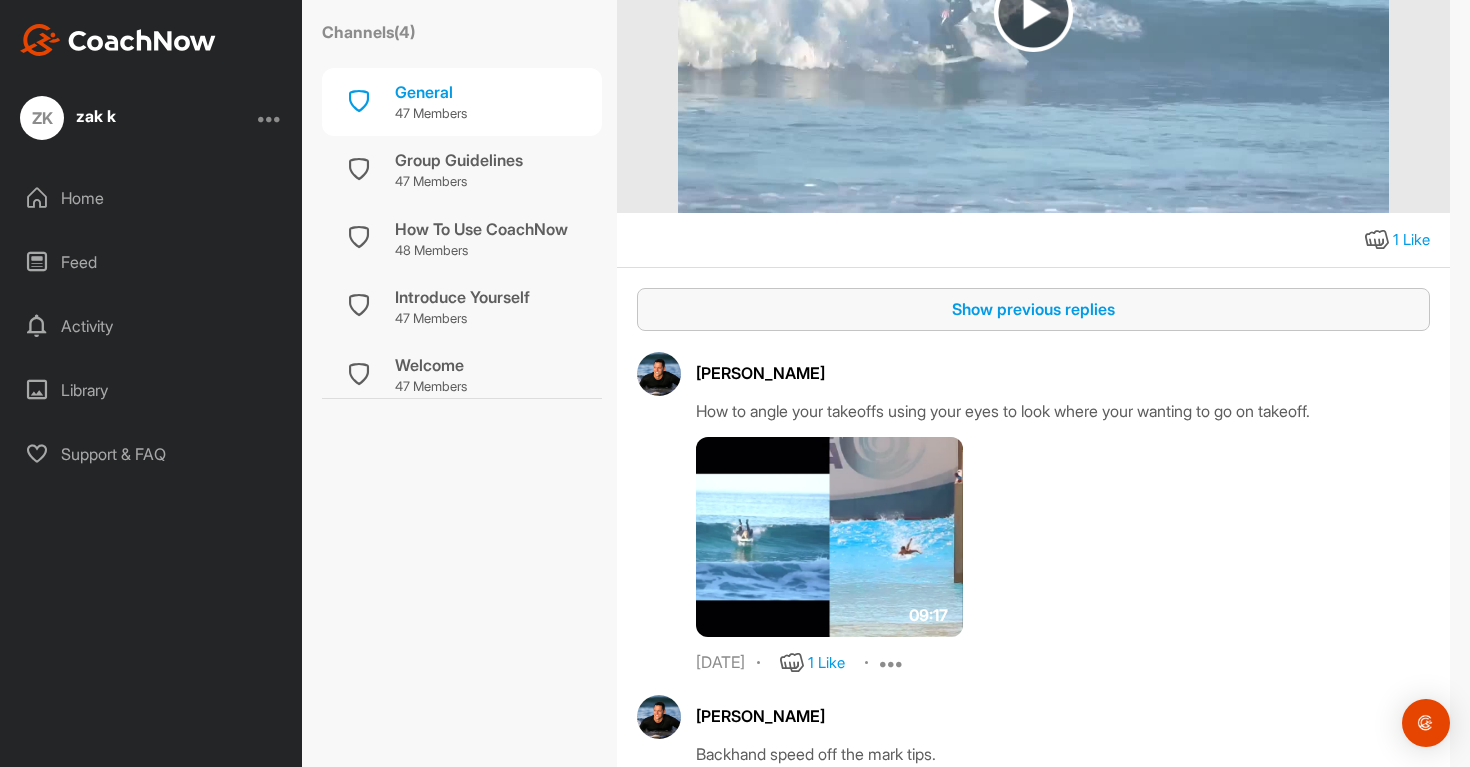 click on "Show previous replies" at bounding box center [1033, 309] 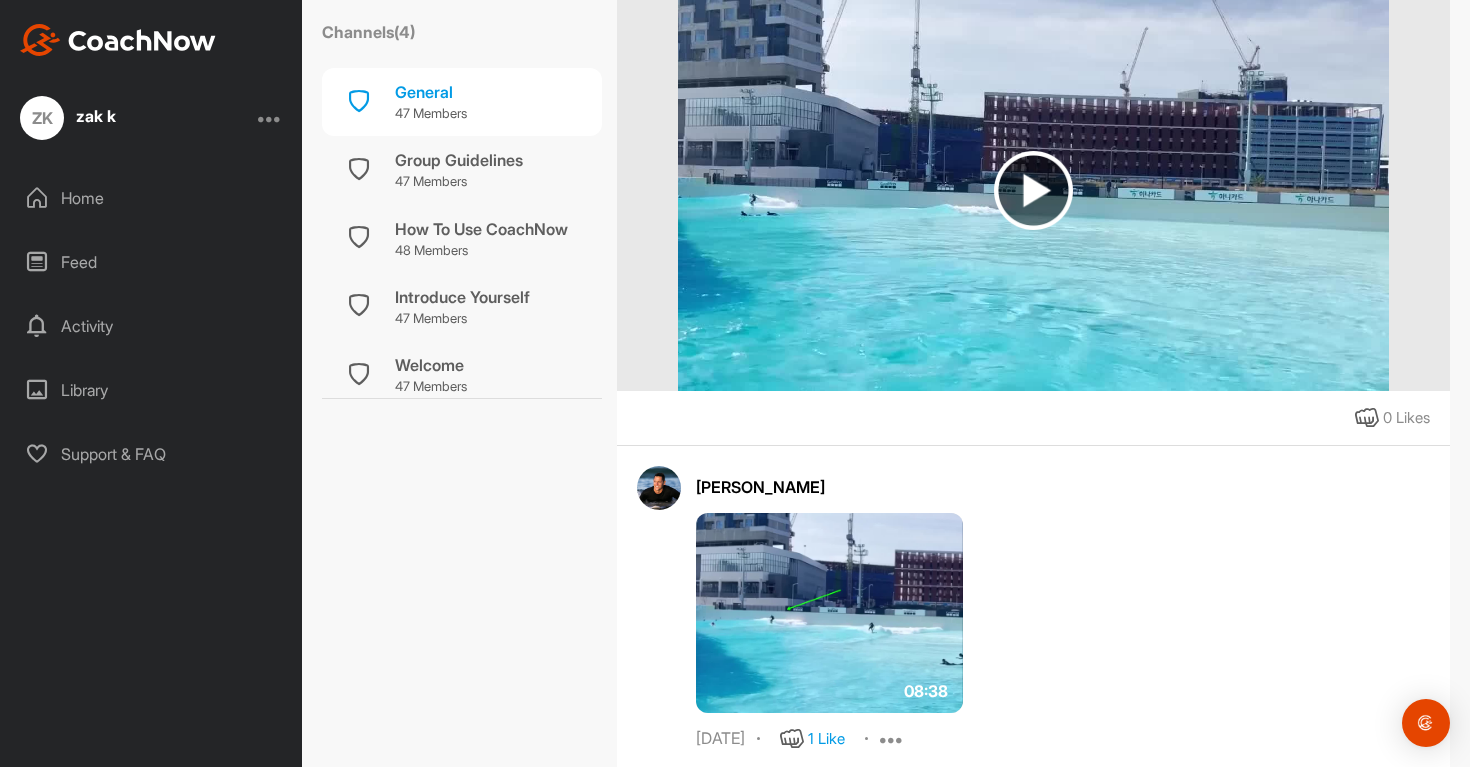 scroll, scrollTop: 46111, scrollLeft: 0, axis: vertical 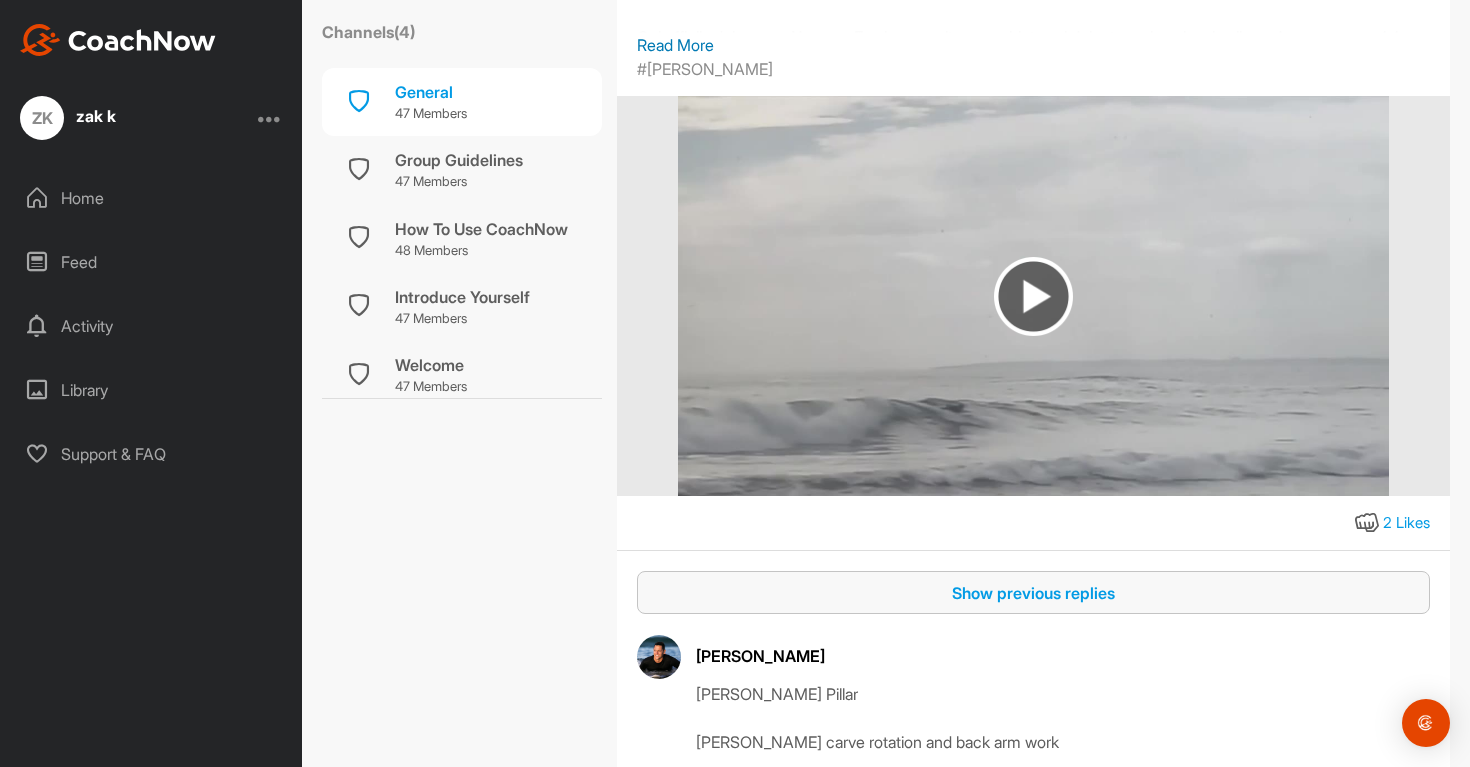 click on "Show previous replies" at bounding box center [1033, 593] 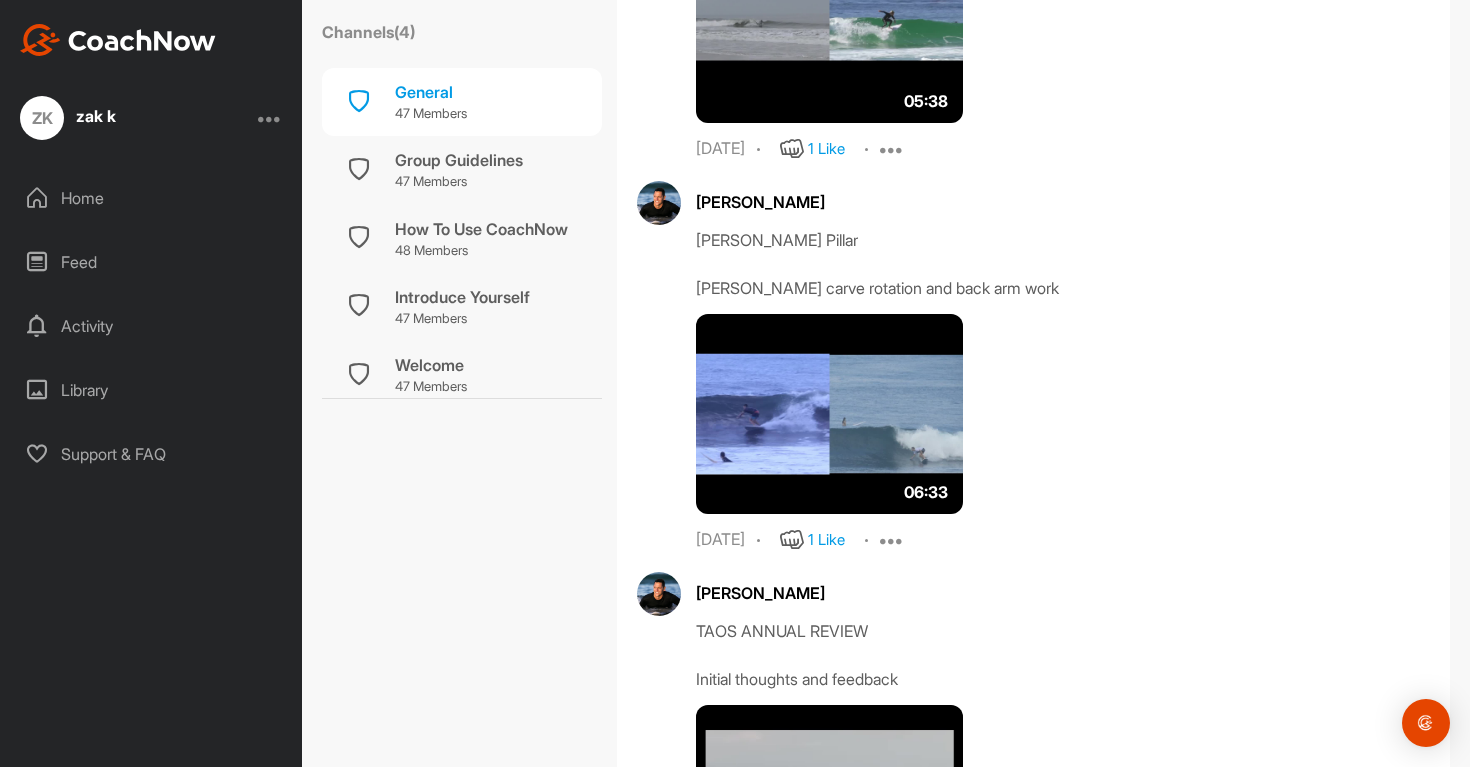 scroll, scrollTop: 14354, scrollLeft: 0, axis: vertical 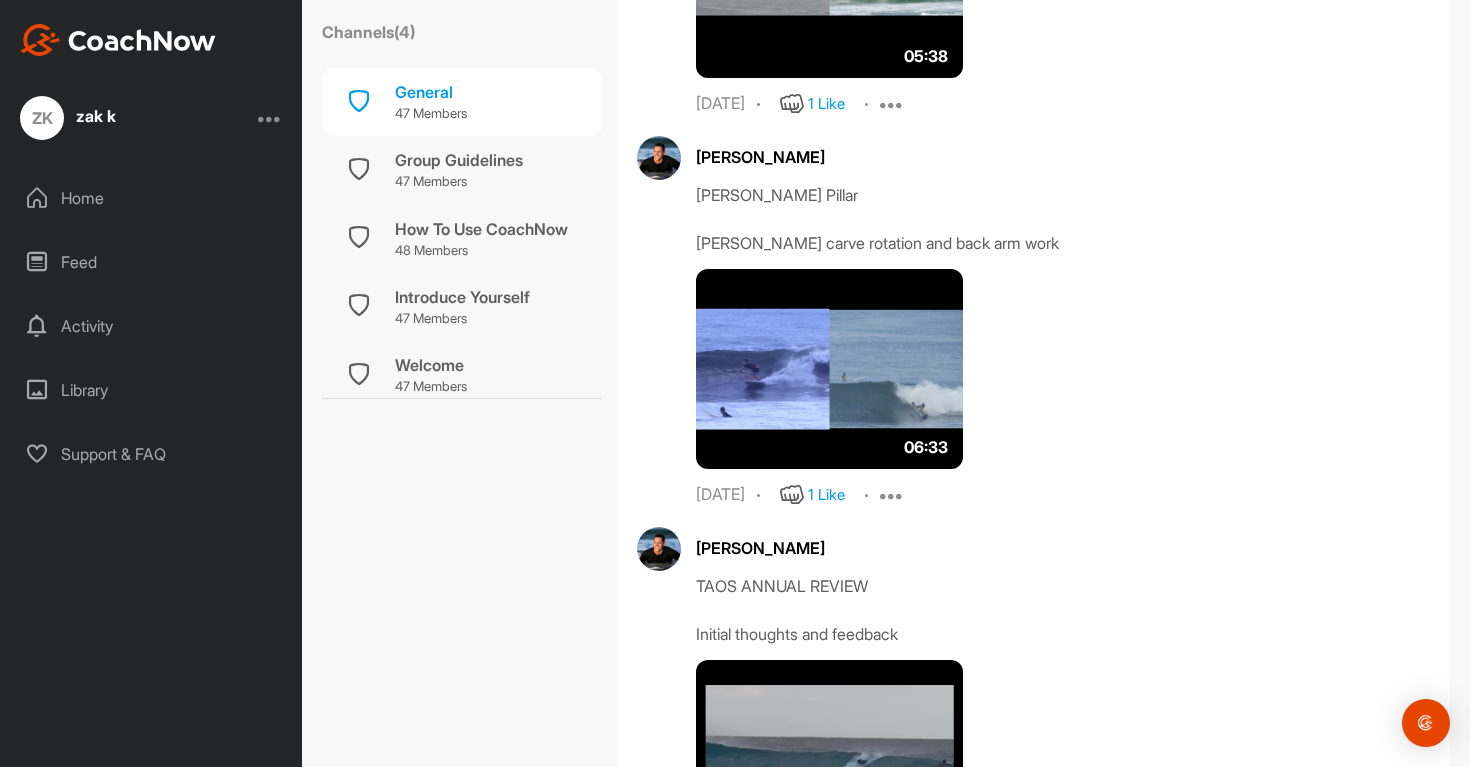click at bounding box center [829, 369] 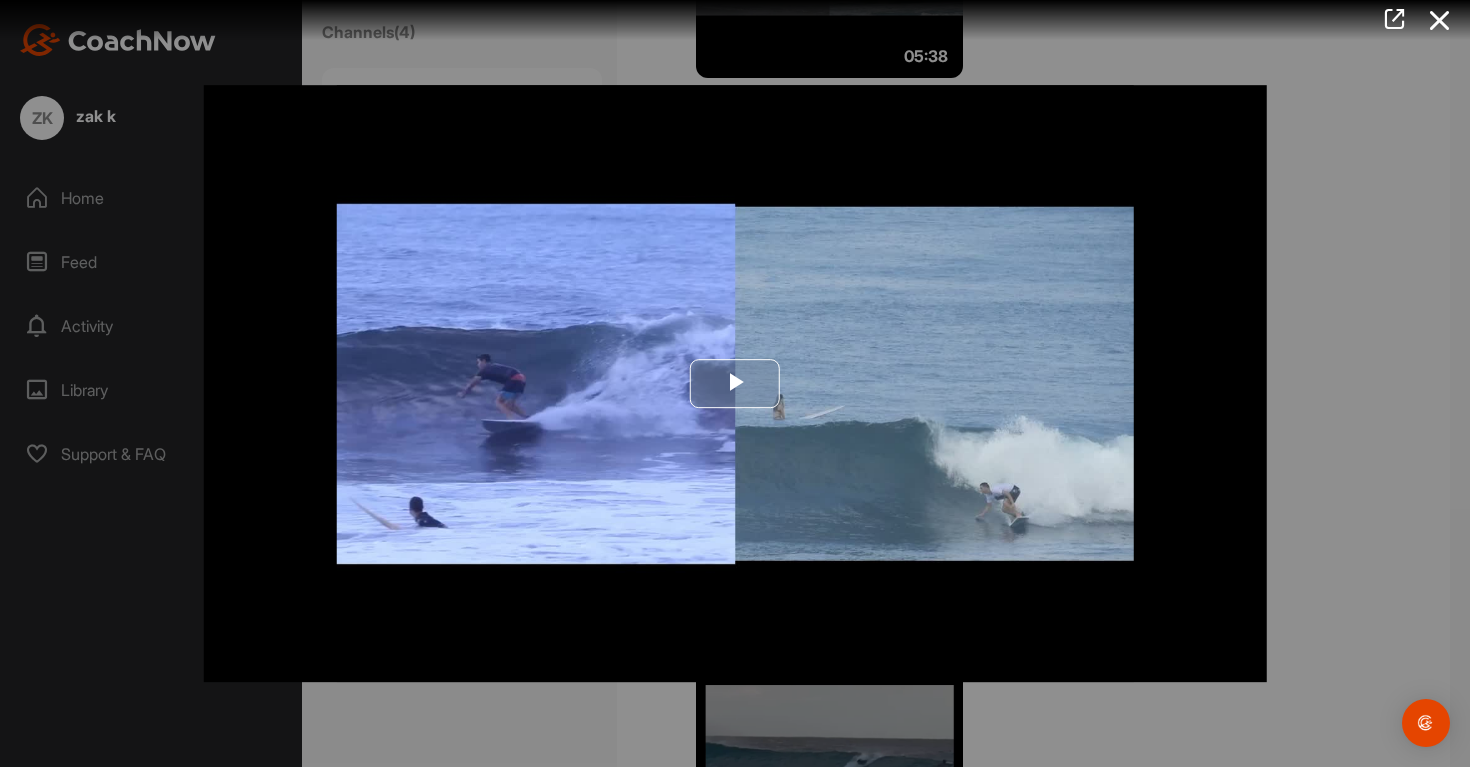 click at bounding box center [735, 384] 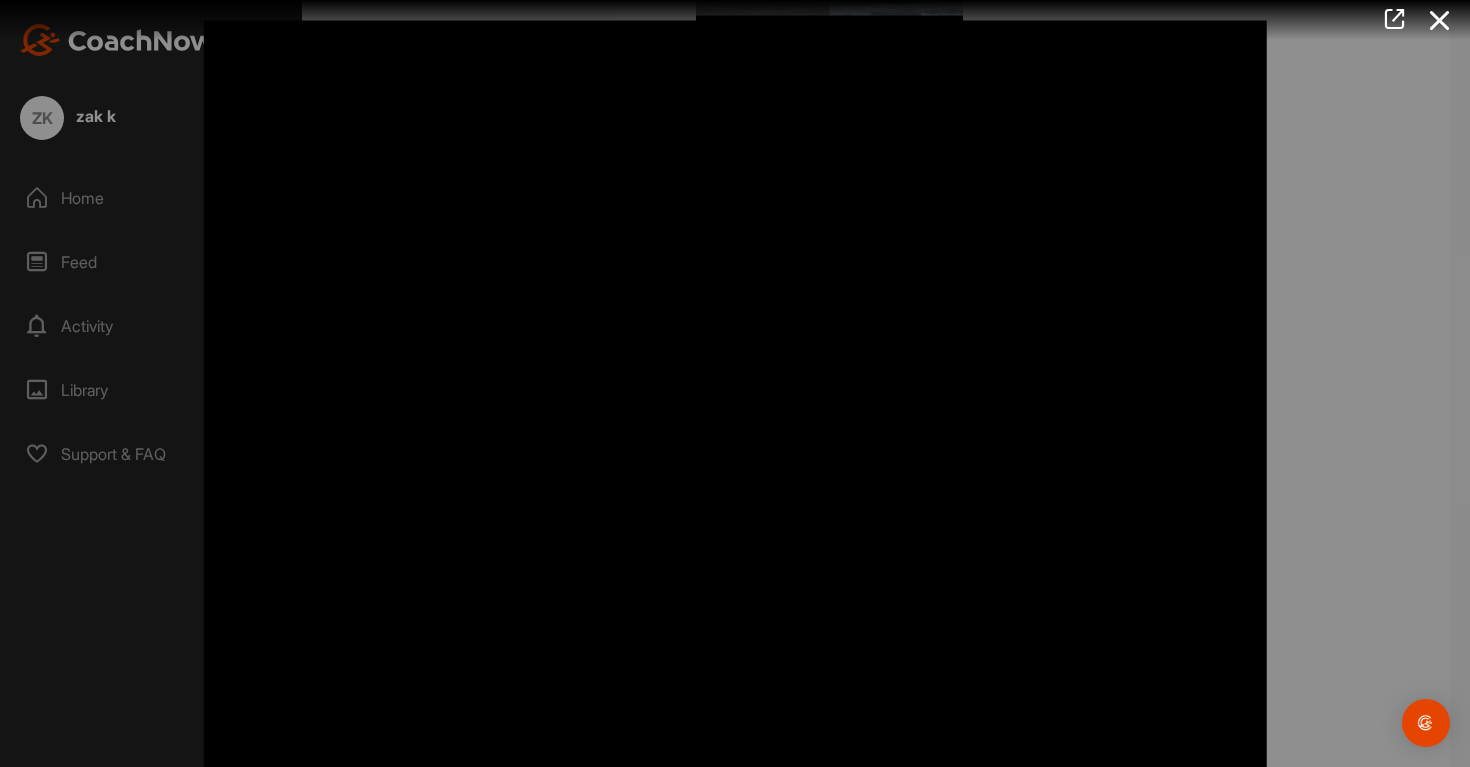 click at bounding box center (735, 418) 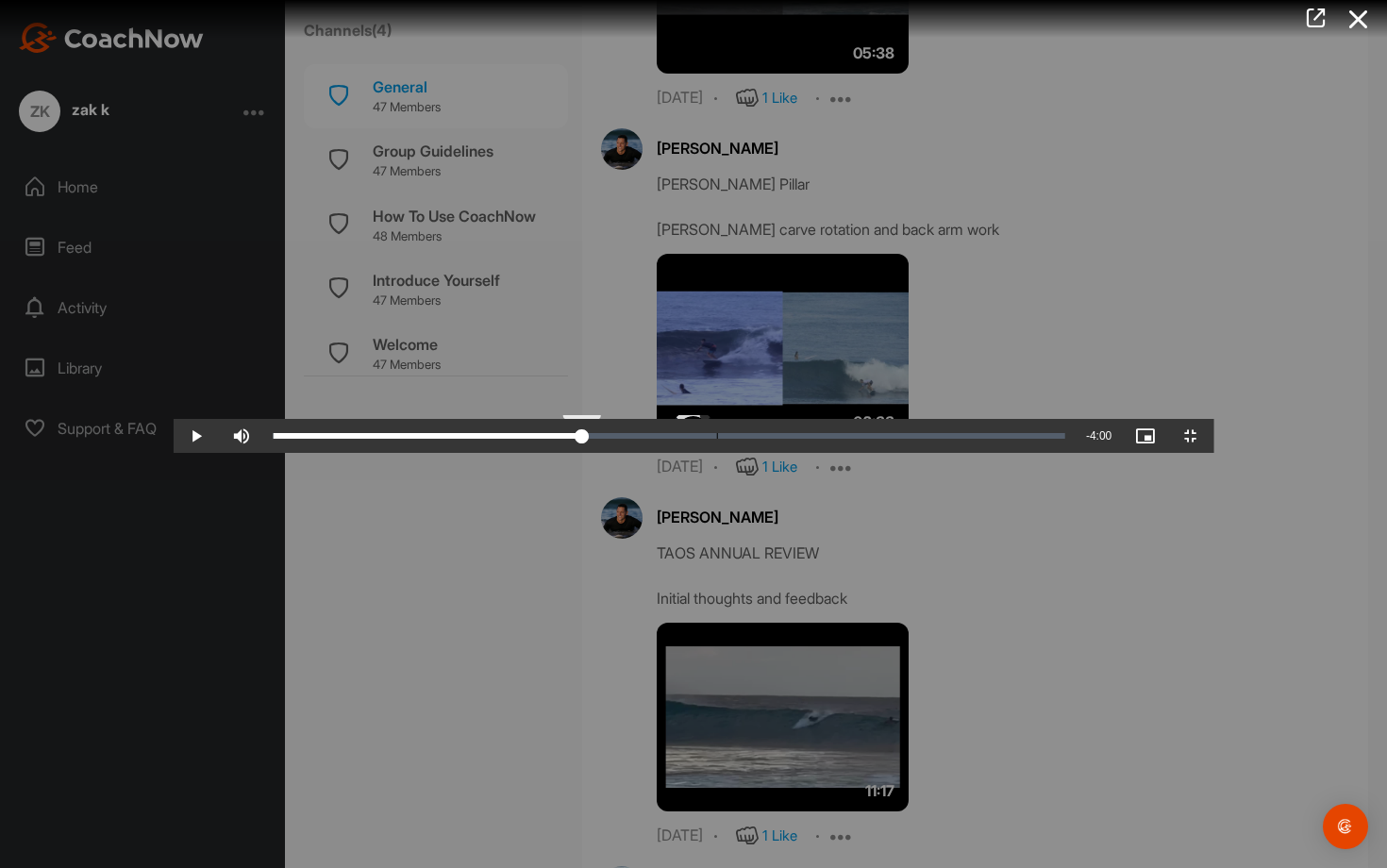 click on "Loaded :  3.70% 2:33 2:33" at bounding box center [669, 436] 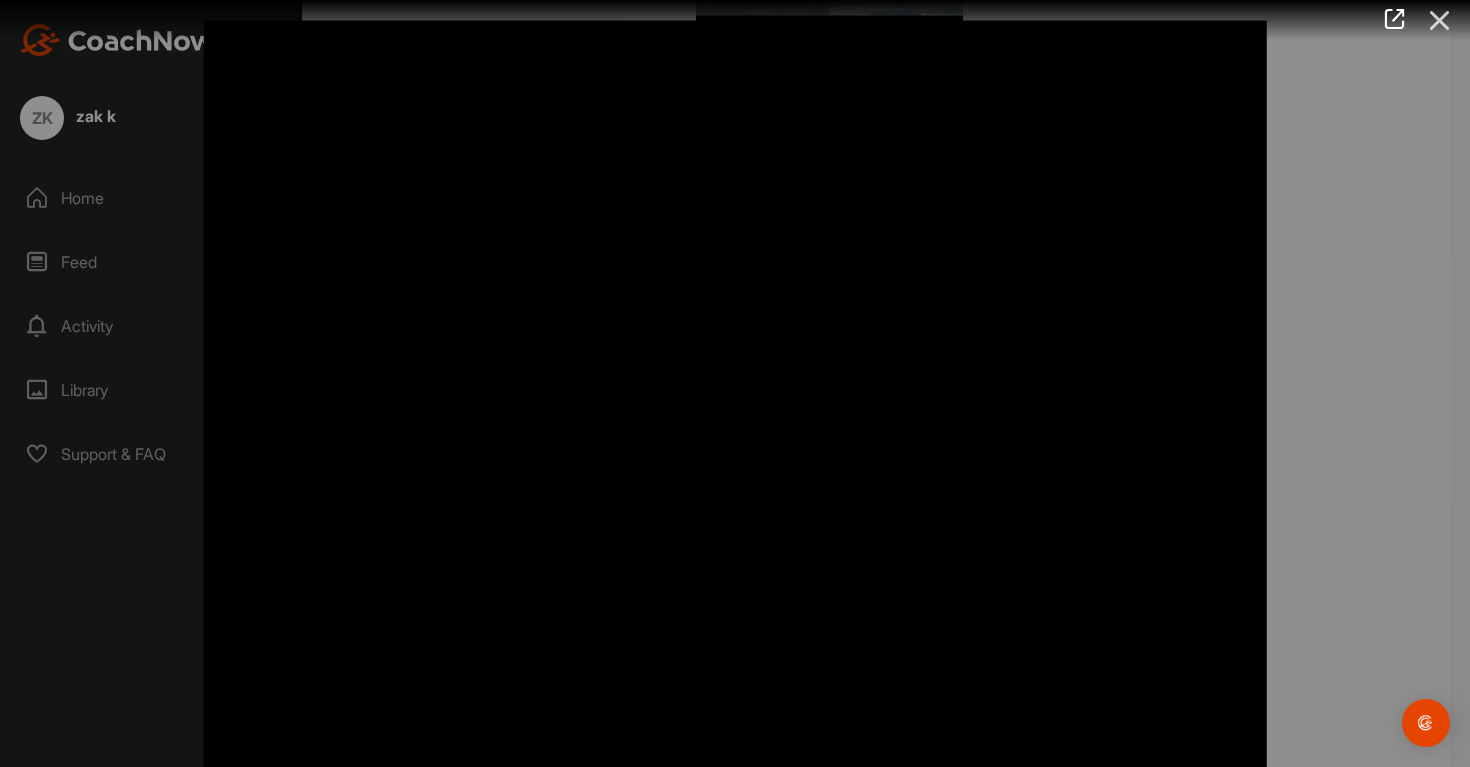 click at bounding box center [1440, 20] 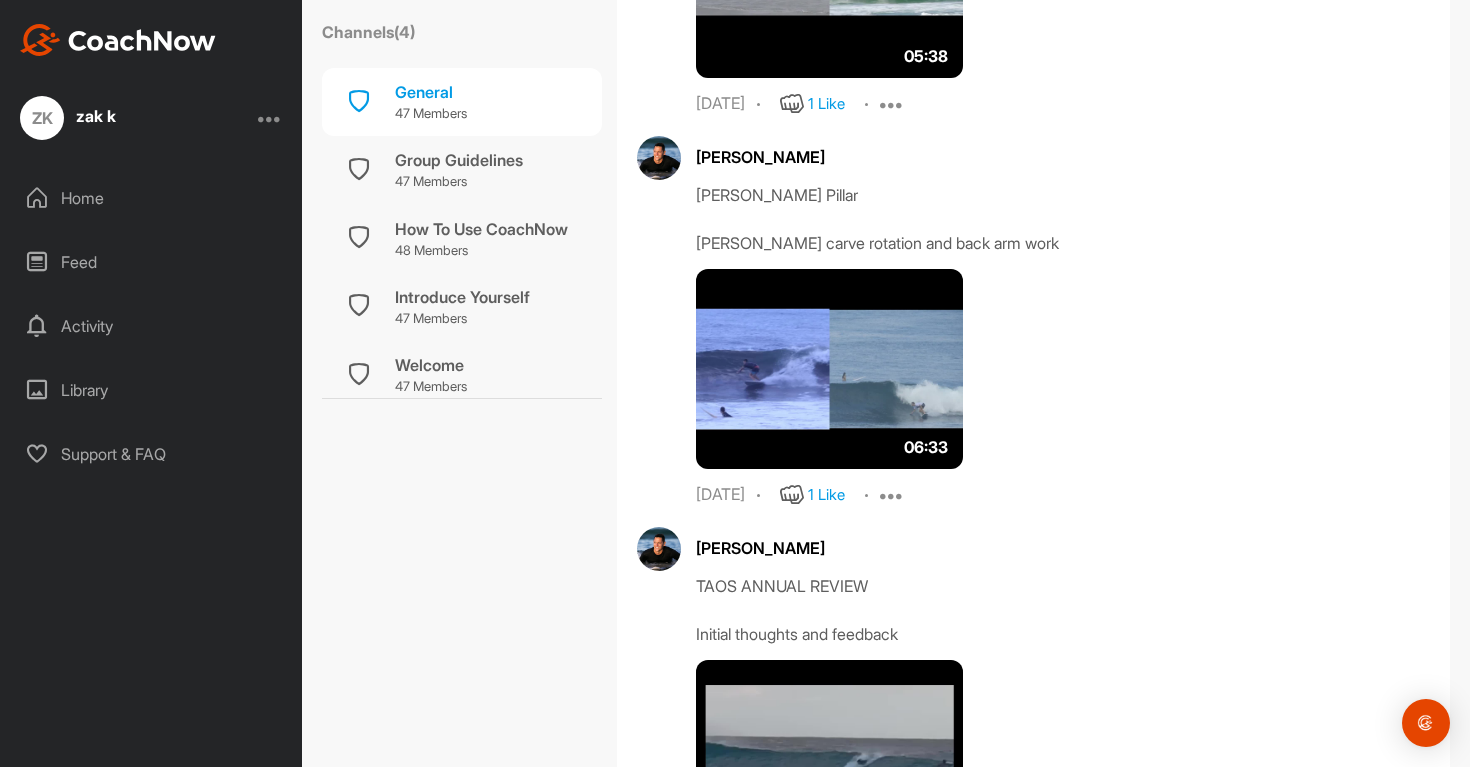 click on "zak k" at bounding box center (96, 116) 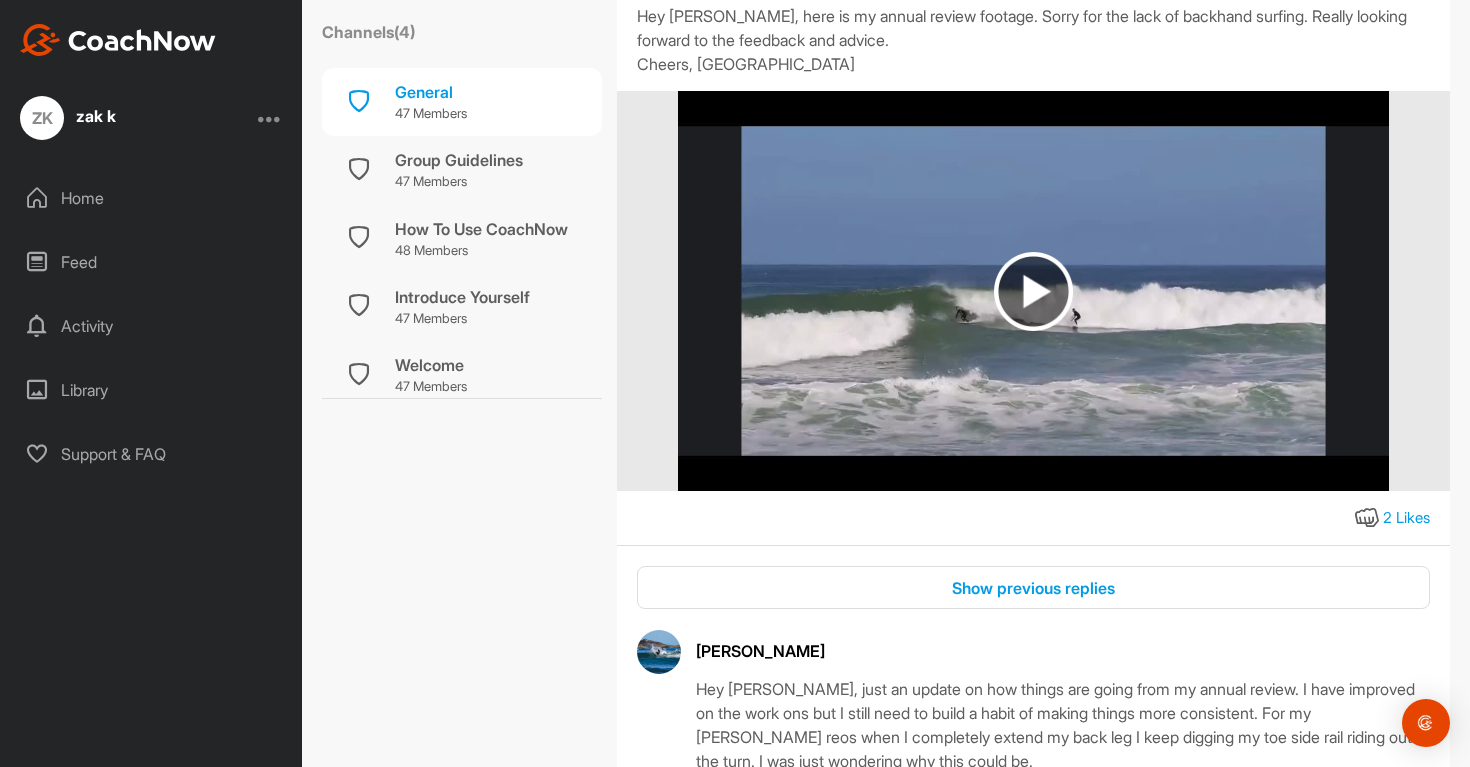 scroll, scrollTop: 15831, scrollLeft: 0, axis: vertical 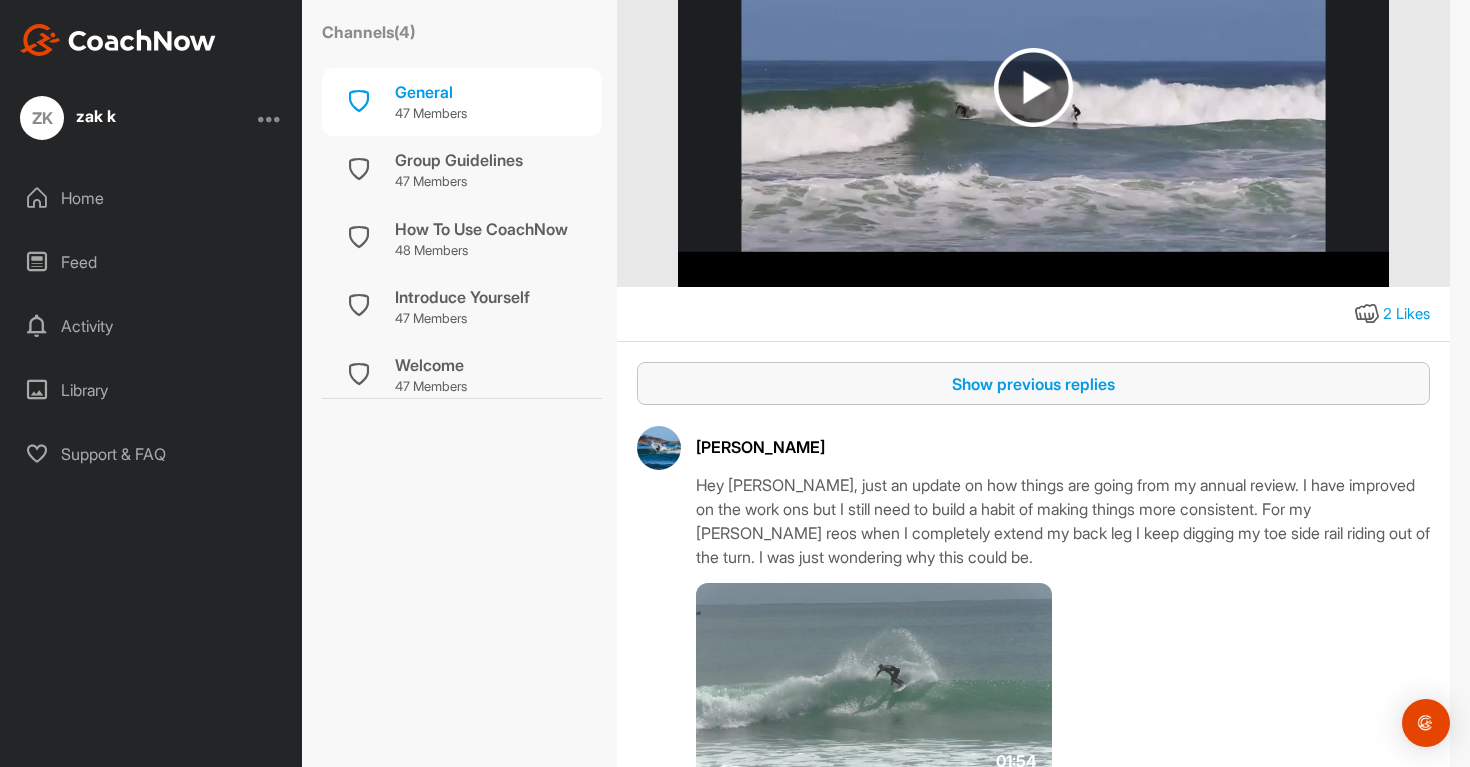 click on "Show previous replies" at bounding box center (1033, 384) 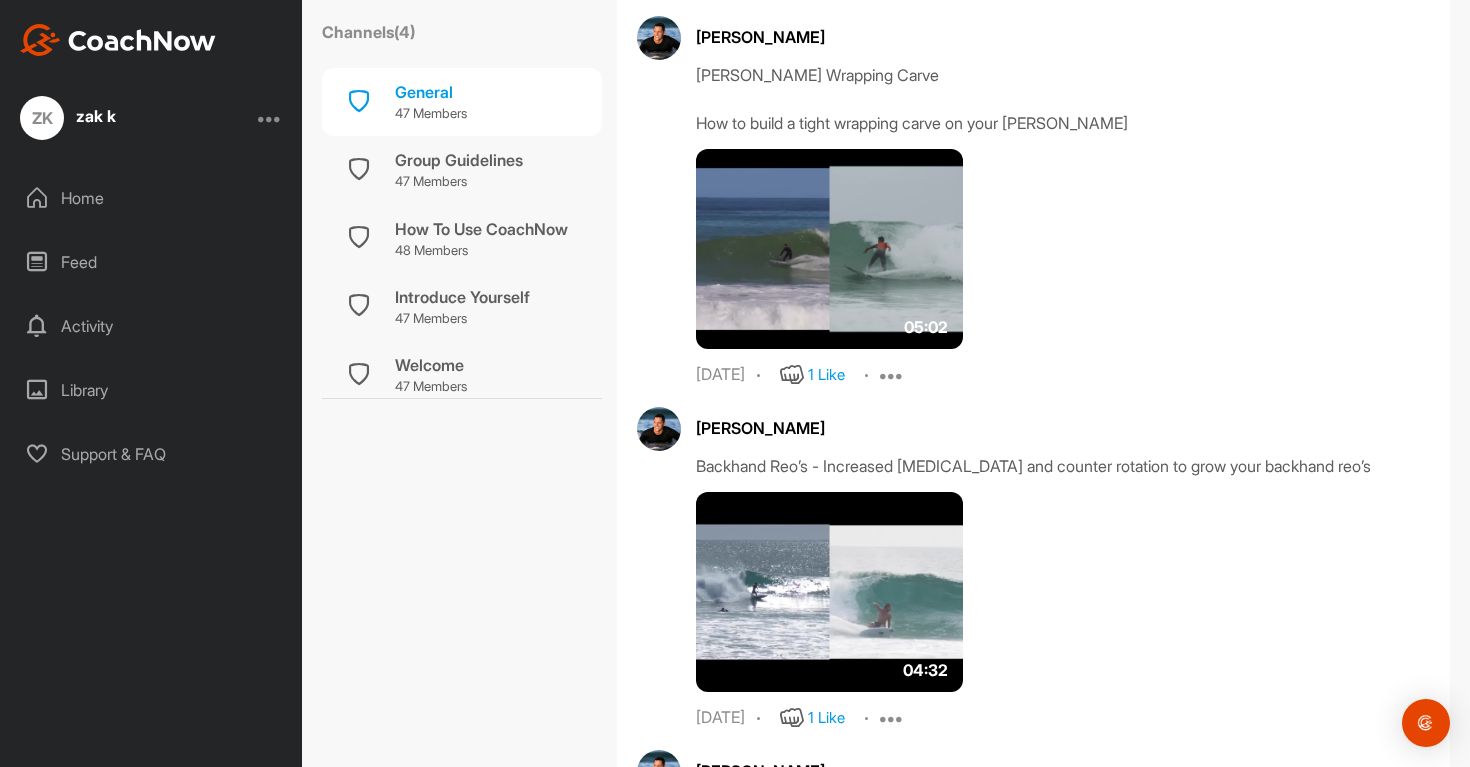 scroll, scrollTop: 16941, scrollLeft: 0, axis: vertical 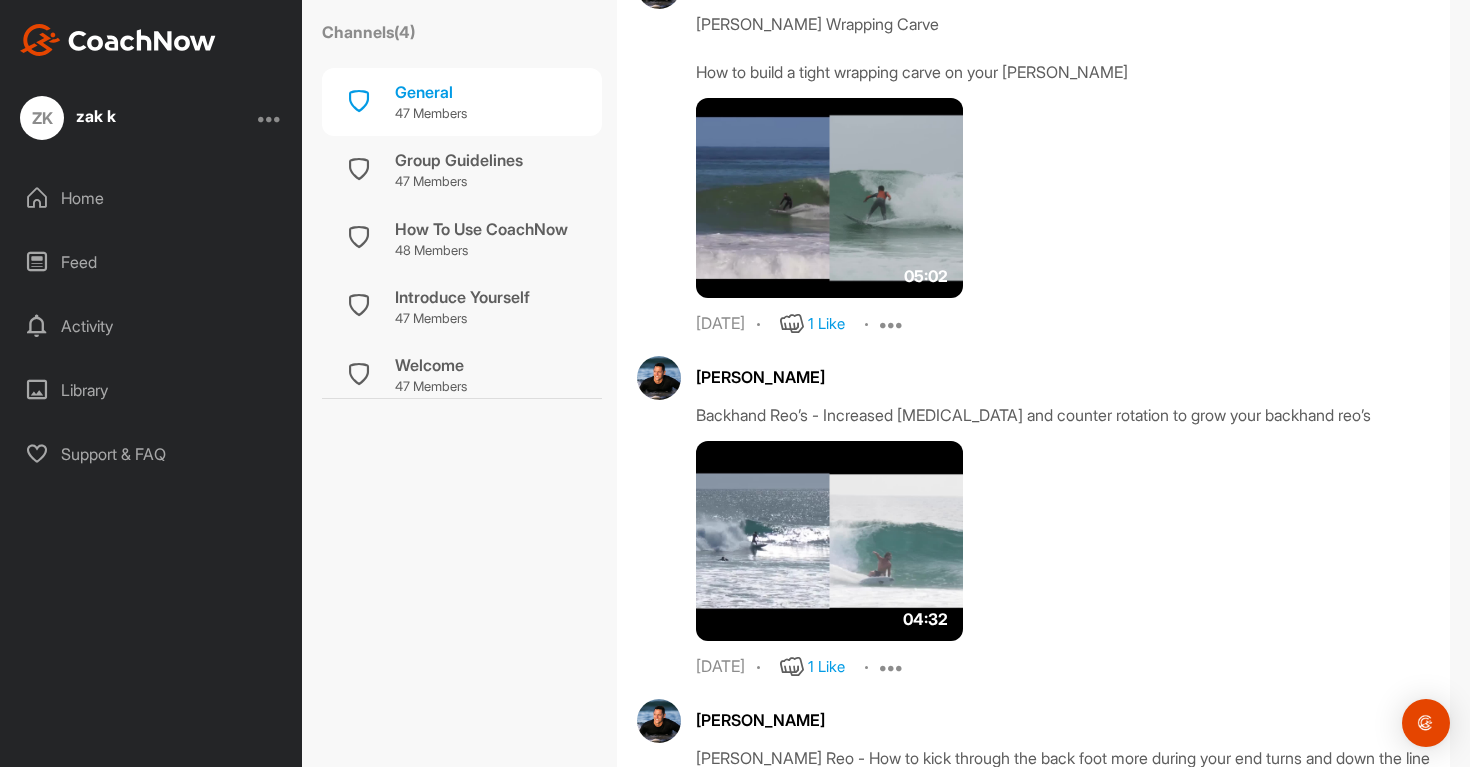 click at bounding box center [829, 198] 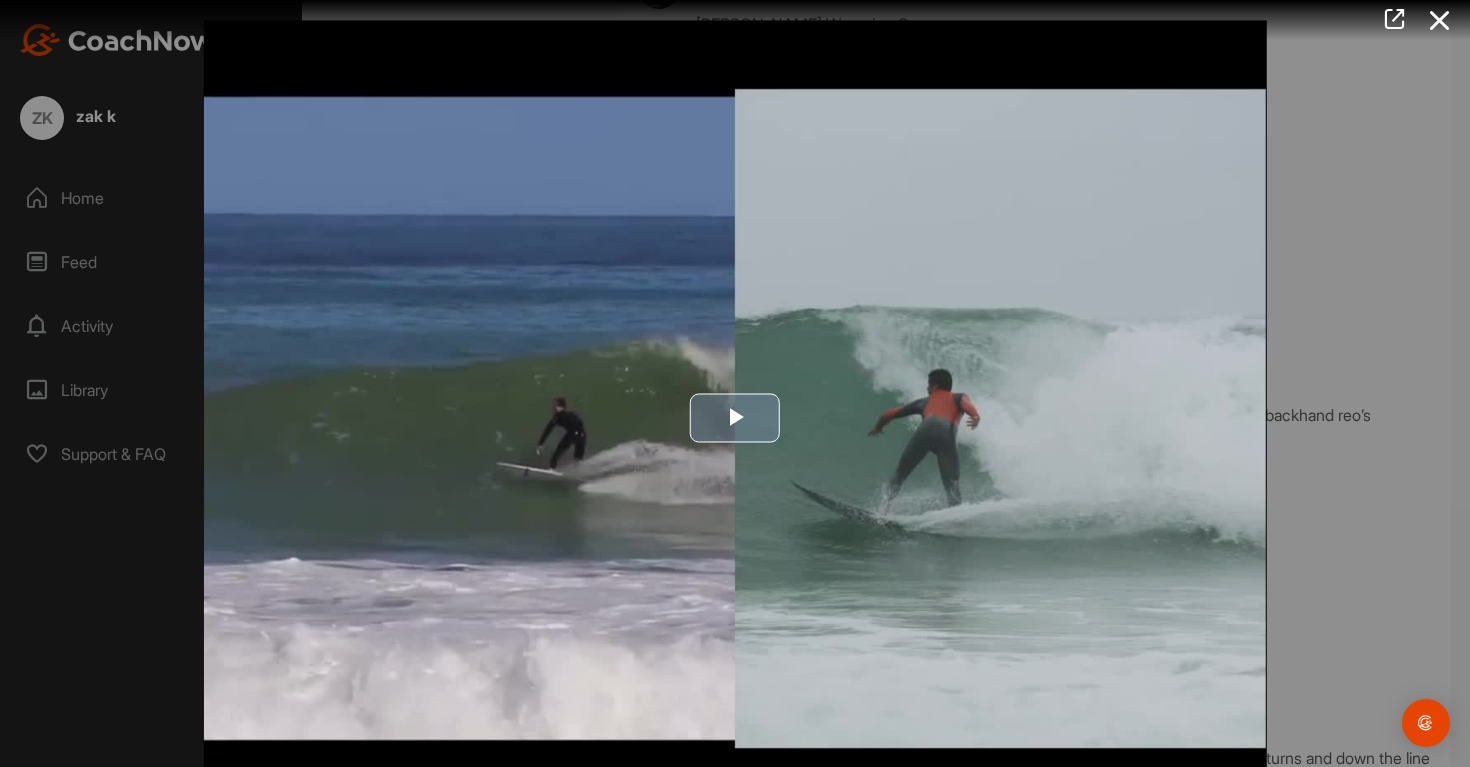 click on "Video Player is loading. Play Video Play Skip Backward Skip Forward Mute Current Time  0:00 / Duration  5:02 Loaded :  0.70% 0:00 Stream Type  LIVE Seek to live, currently behind live LIVE Remaining Time  - 5:02   1x Playback Rate Chapters Chapters Descriptions descriptions off , selected Captions captions settings , opens captions settings dialog captions off , selected Audio Track Picture-in-Picture Fullscreen This is a modal window. Beginning of dialog window. Escape will cancel and close the window. Text Color White Black Red Green Blue Yellow Magenta Cyan Opacity Opaque Semi-Transparent Text Background Color Black White Red Green Blue Yellow Magenta Cyan Opacity Opaque Semi-Transparent Transparent Caption Area Background Color Black White Red Green Blue Yellow Magenta Cyan Opacity Transparent Semi-Transparent Opaque Font Size 50% 75% 100% 125% 150% 175% 200% 300% 400% Text Edge Style None Raised Depressed Uniform Drop shadow Font Family Proportional Sans-Serif Monospace Sans-Serif Proportional Serif" at bounding box center (735, 418) 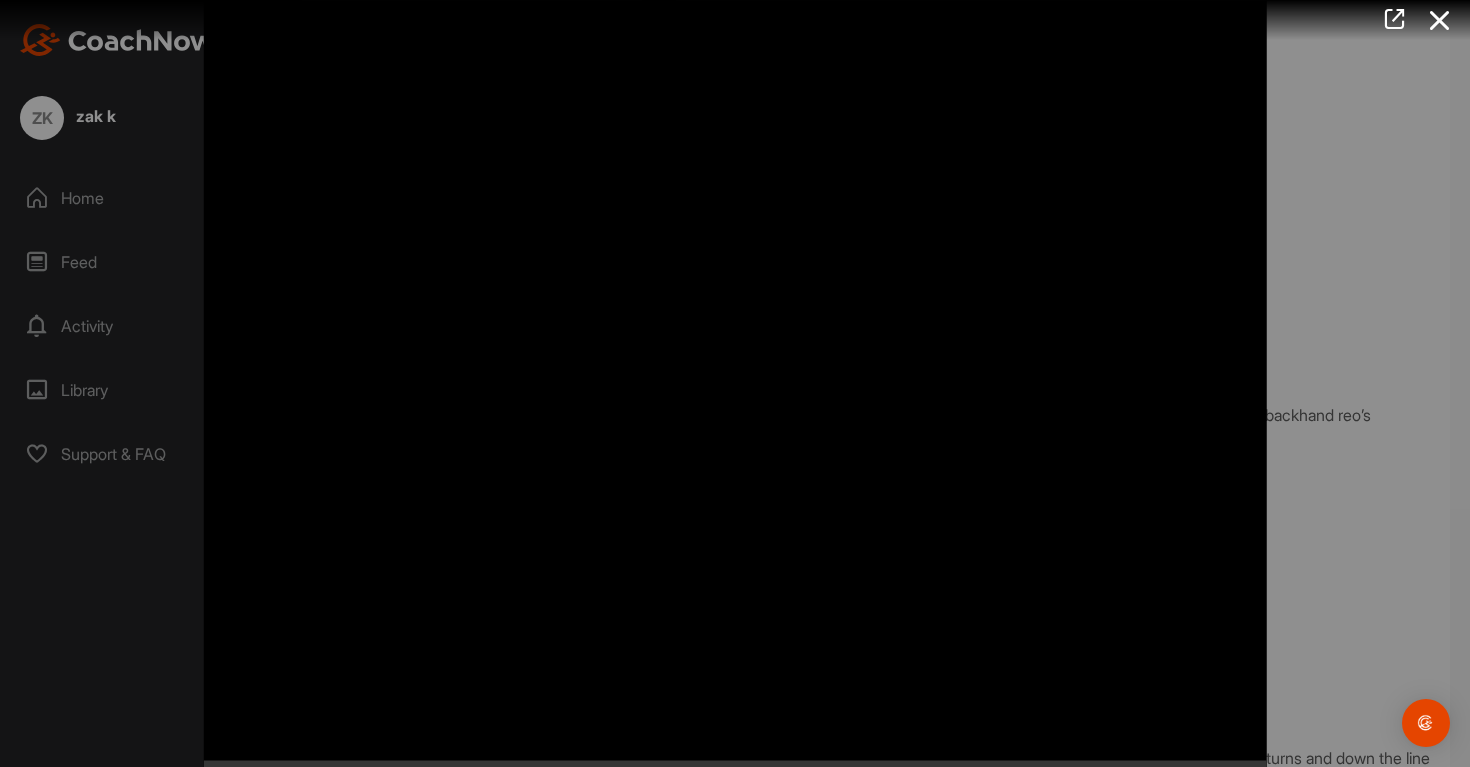 click at bounding box center (735, 398) 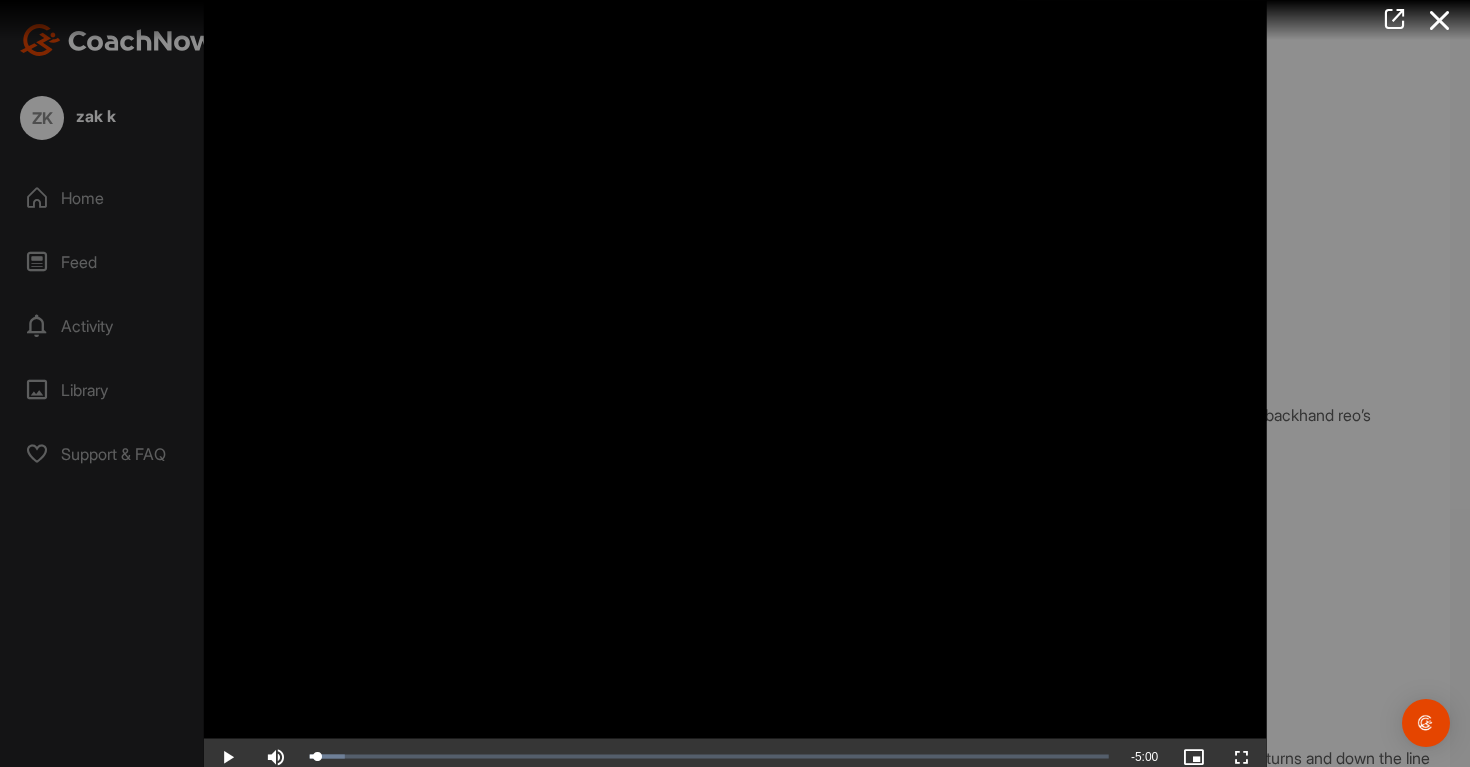 scroll, scrollTop: 49, scrollLeft: 0, axis: vertical 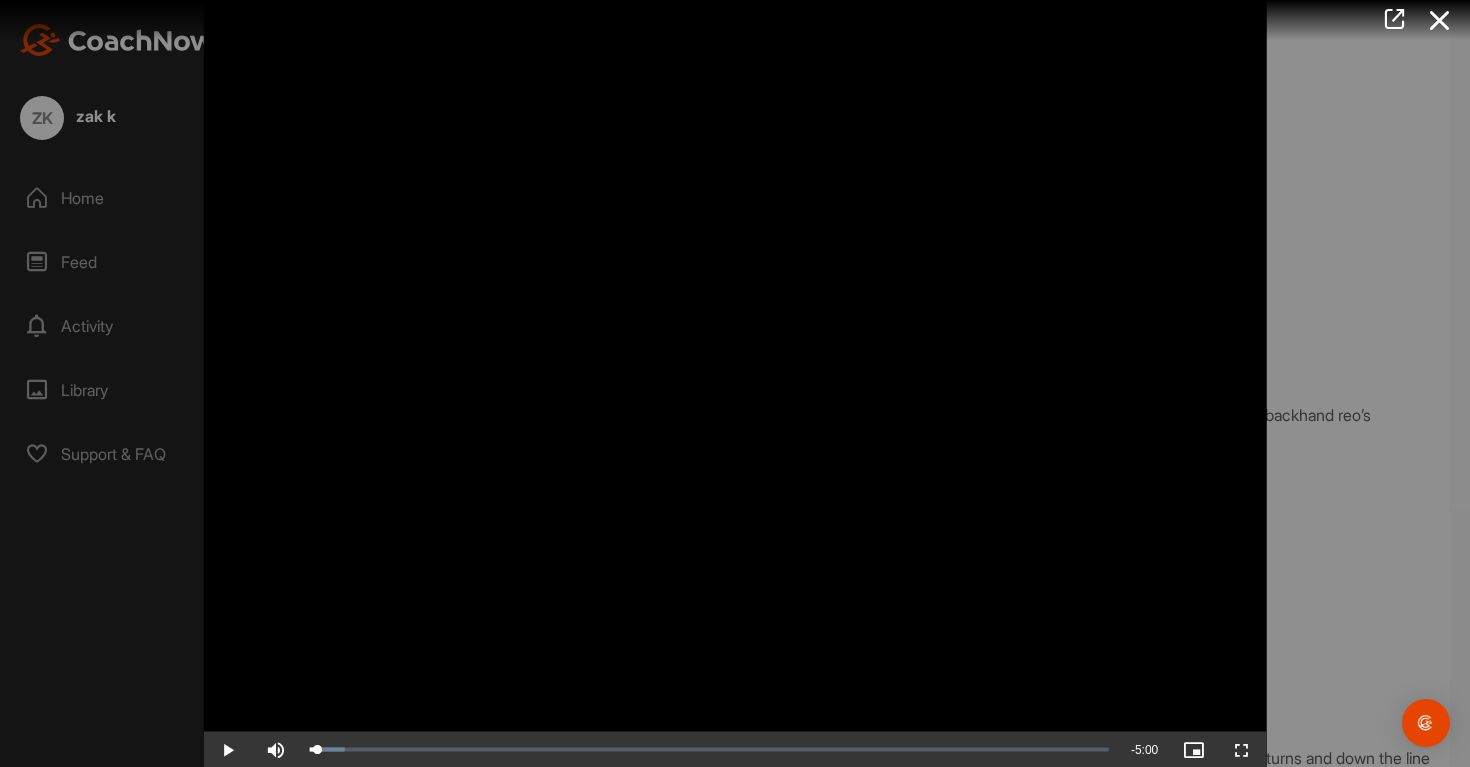 click at bounding box center (735, 369) 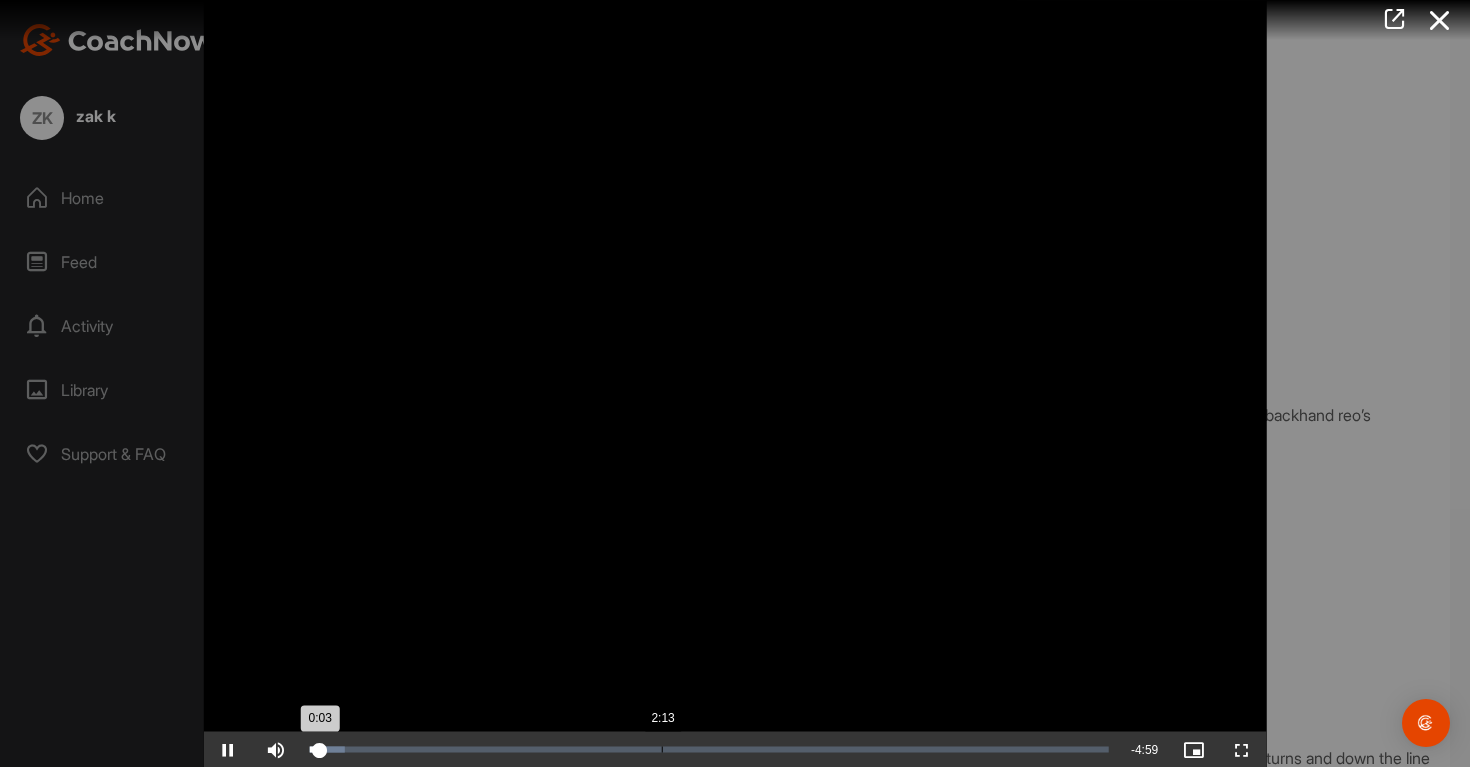 click on "2:13" at bounding box center (662, 749) 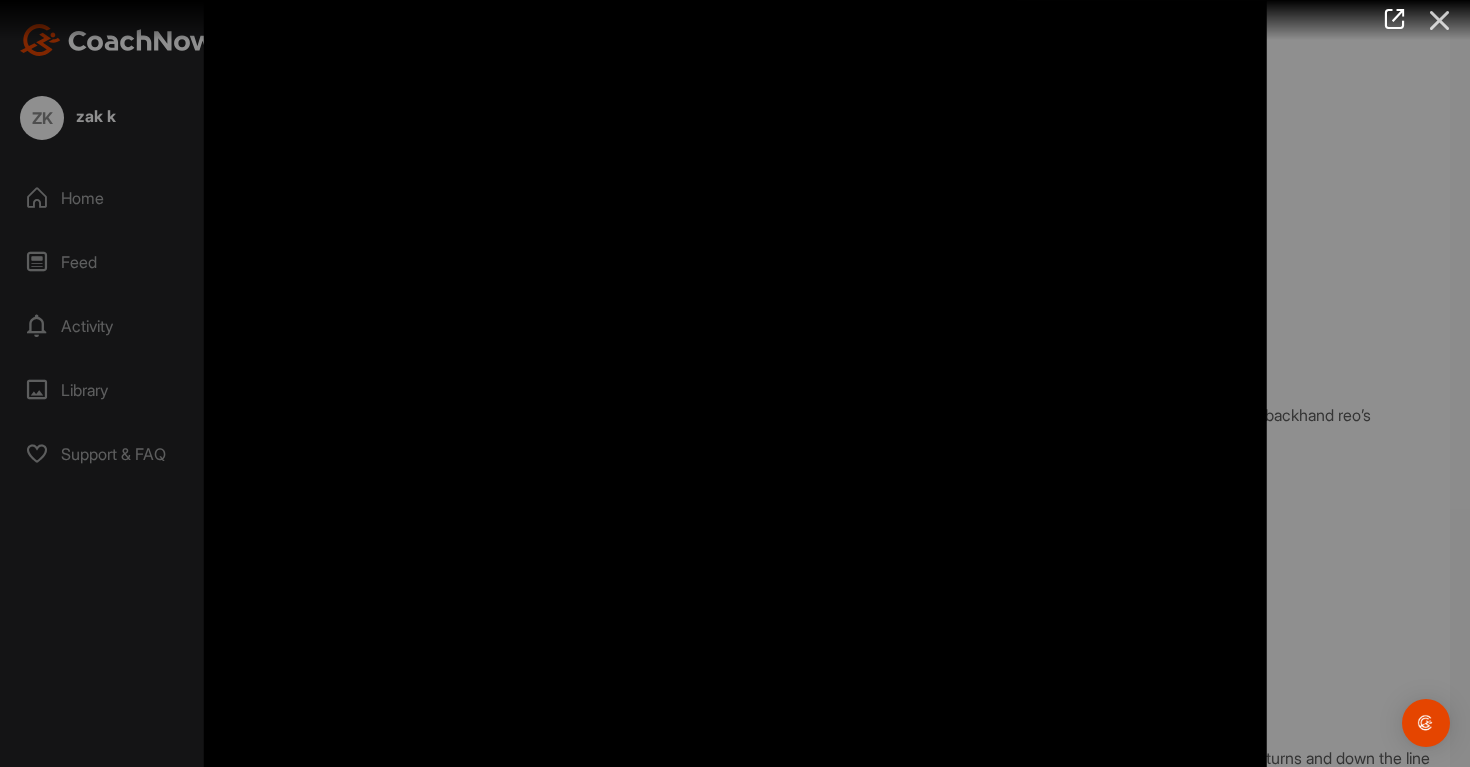 click at bounding box center (1440, 20) 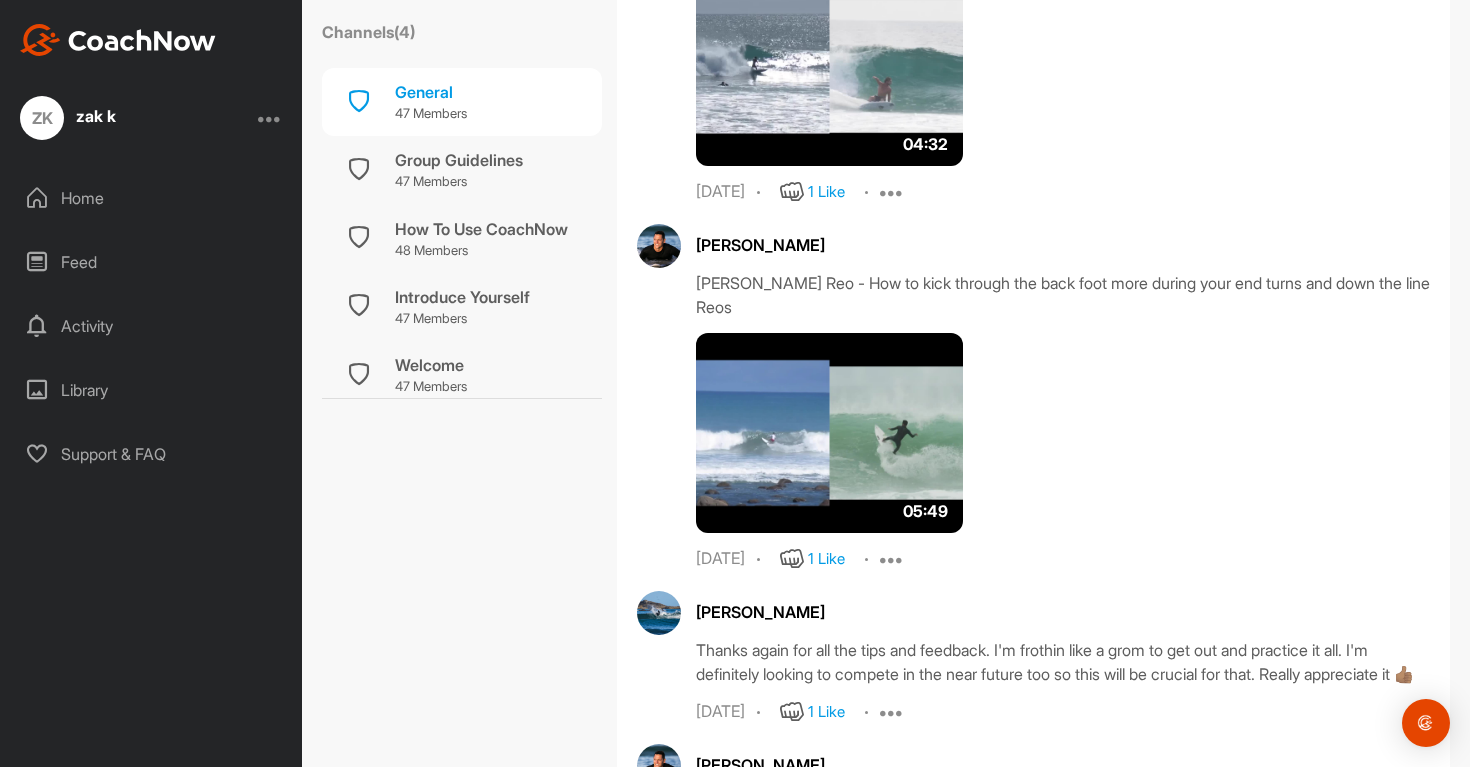 scroll, scrollTop: 17420, scrollLeft: 0, axis: vertical 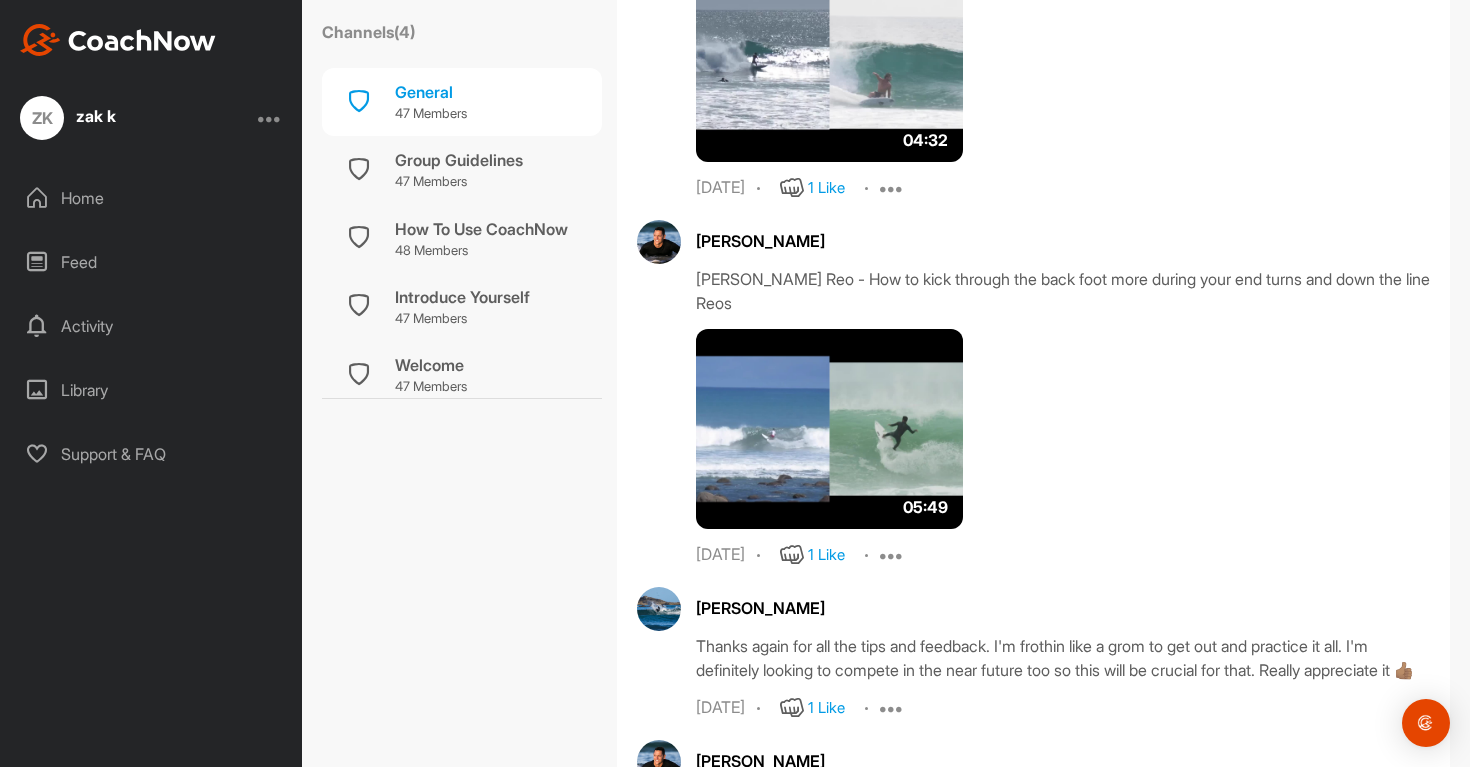 click at bounding box center [829, 429] 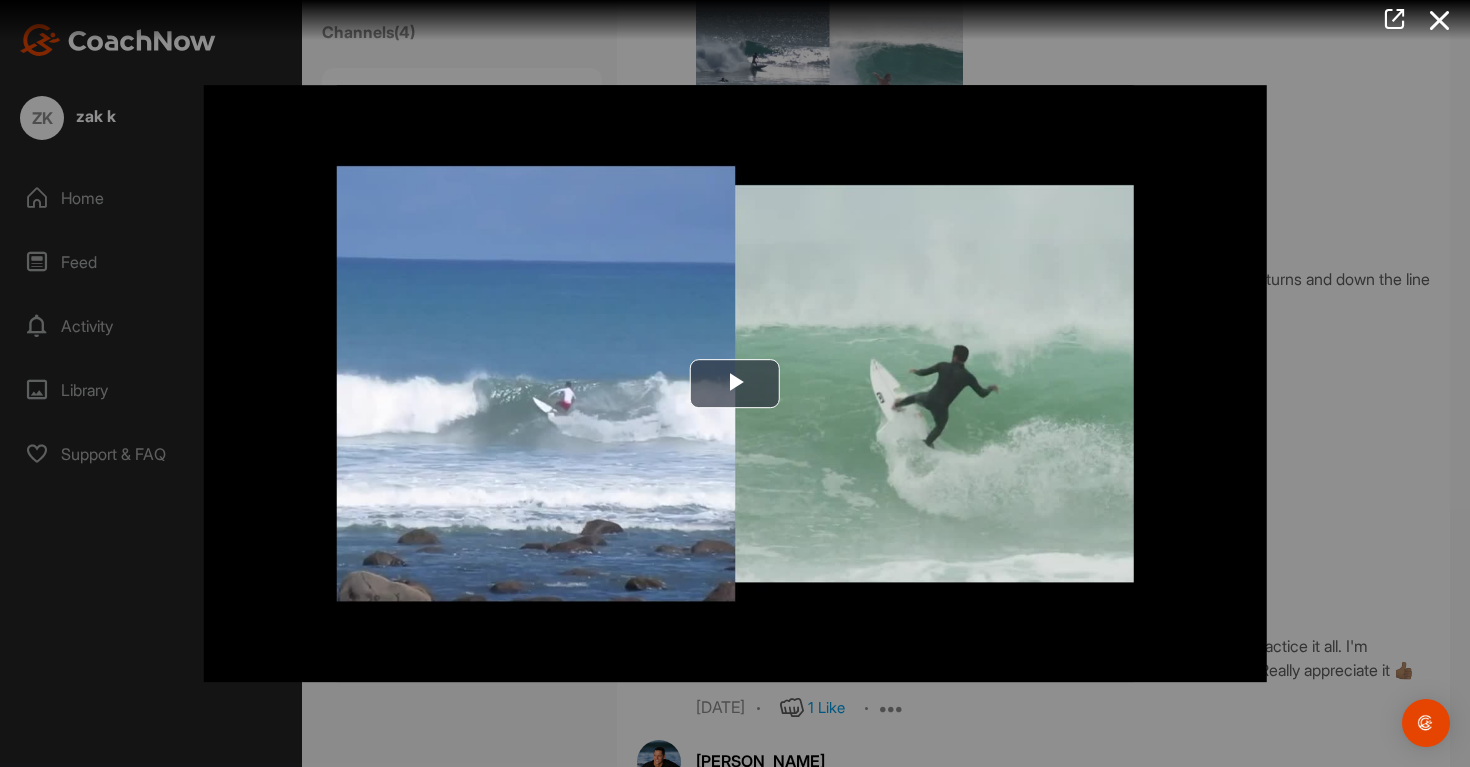 click at bounding box center [735, 384] 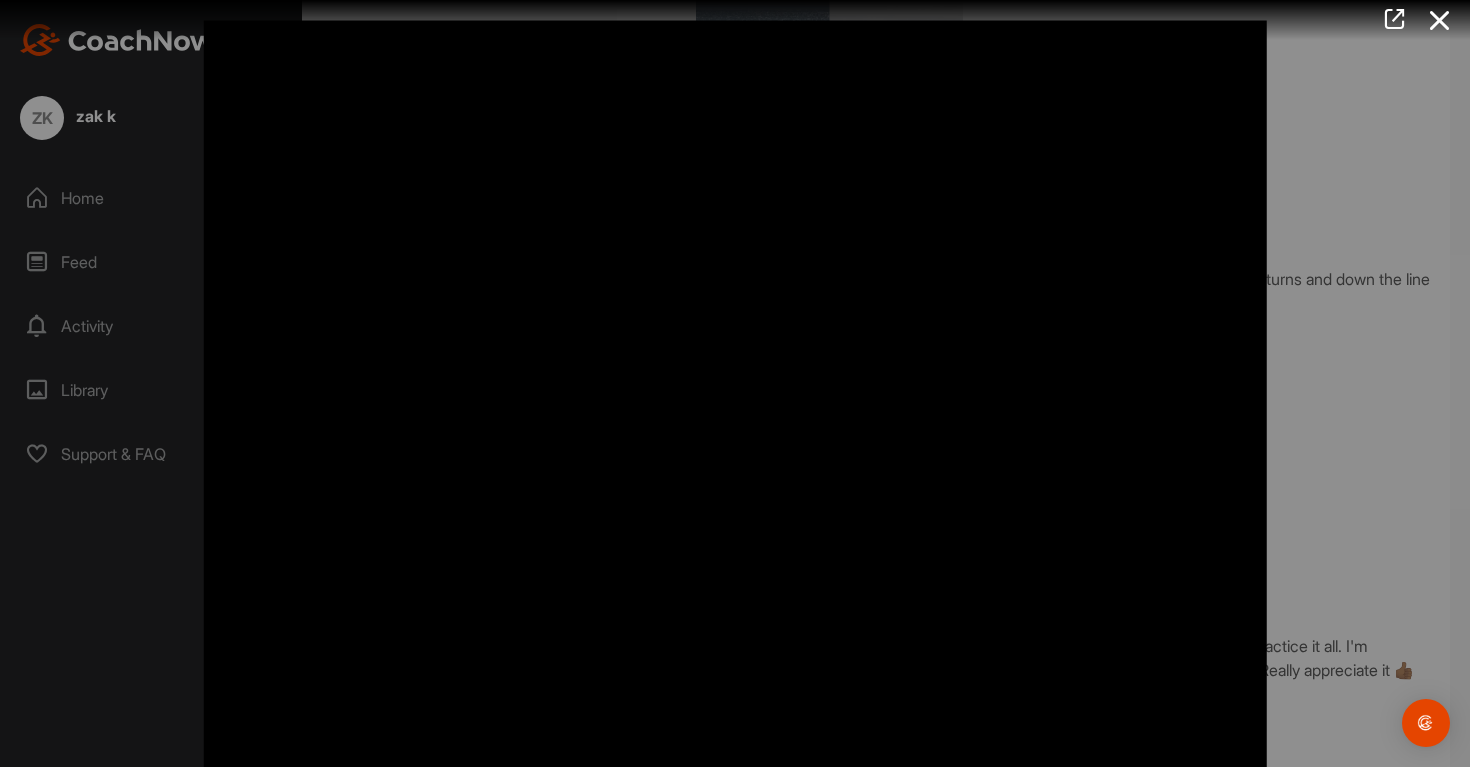 click at bounding box center [735, 418] 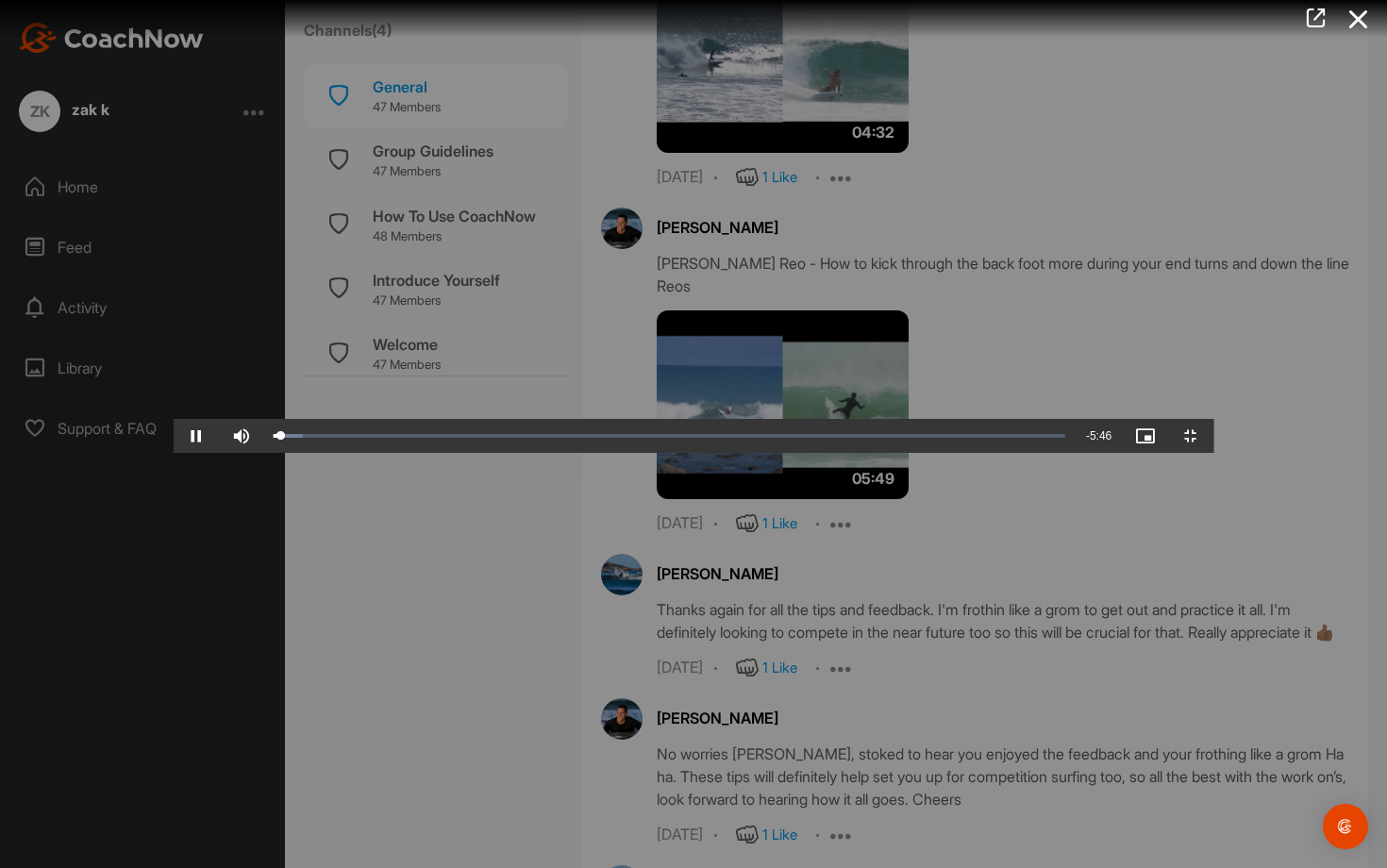 click on "Loaded :  3.66% 0:03" at bounding box center [669, 436] 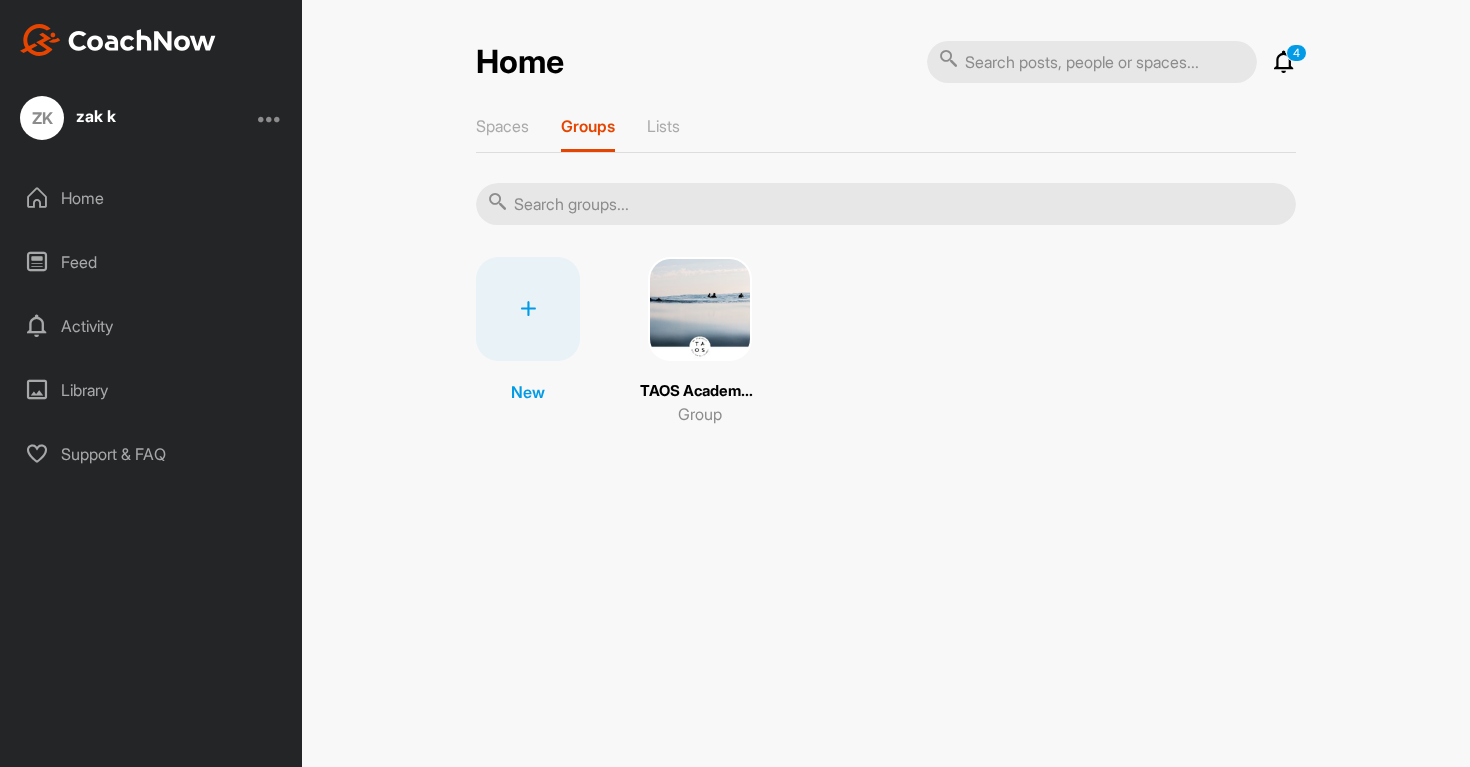 scroll, scrollTop: 0, scrollLeft: 0, axis: both 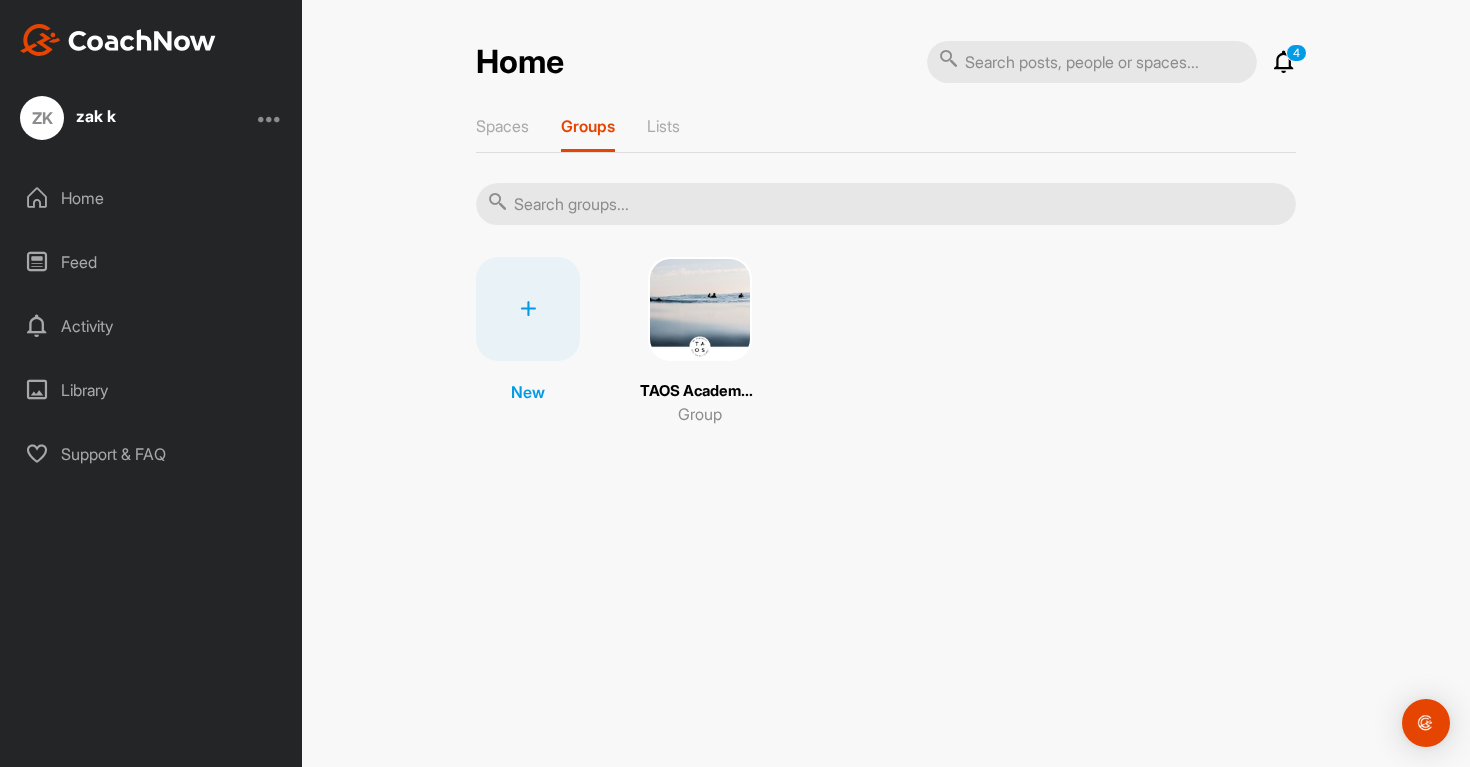 click on "Home" at bounding box center (152, 198) 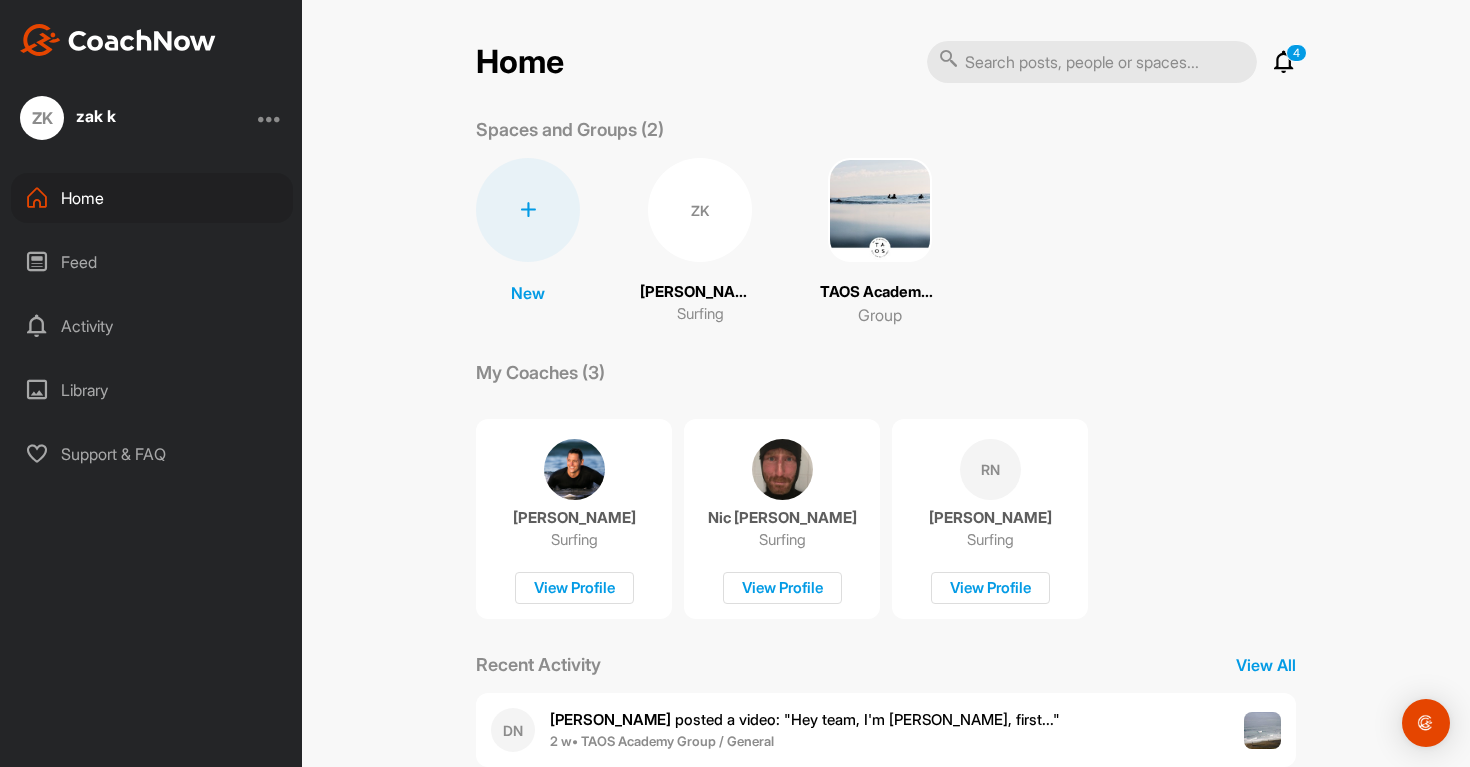 click on "ZK" at bounding box center (700, 210) 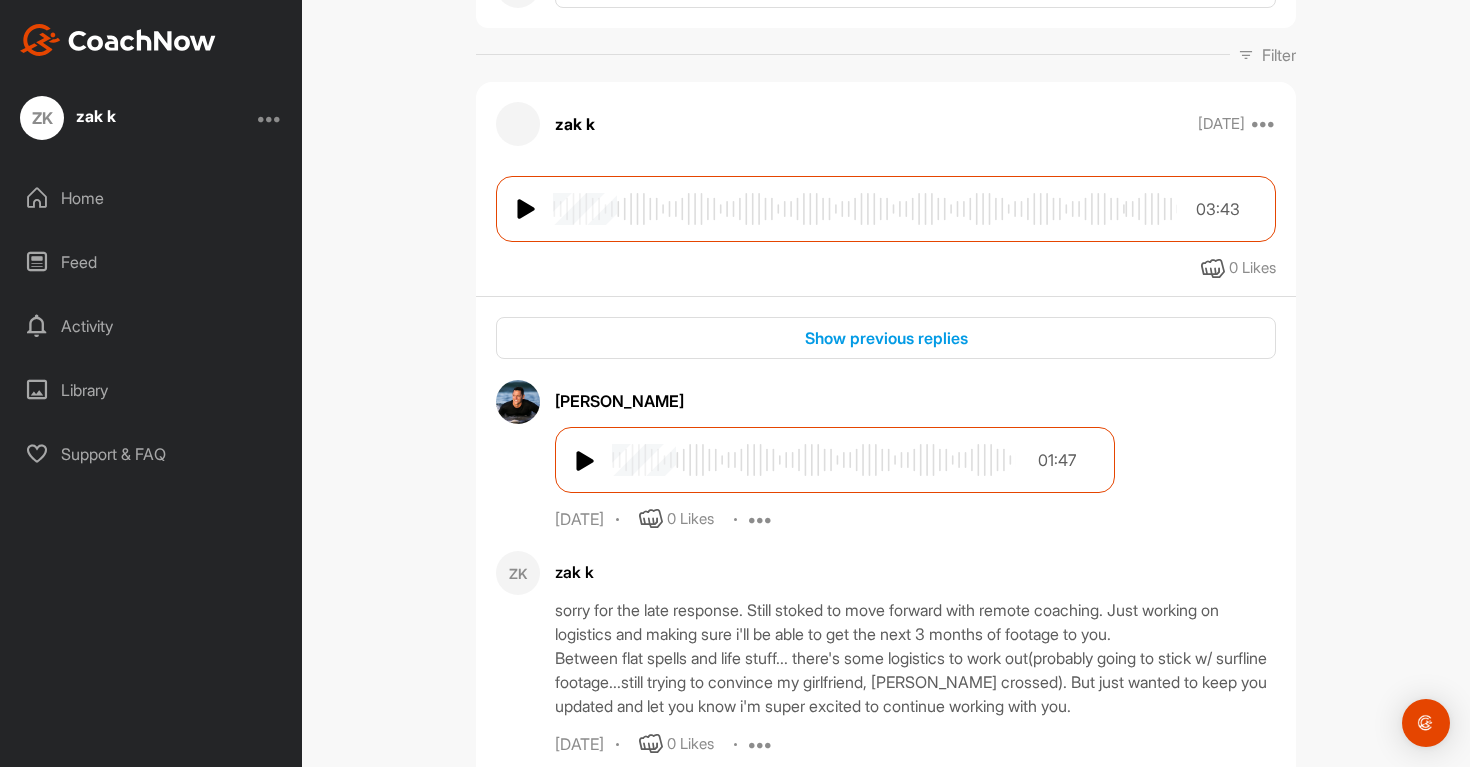 scroll, scrollTop: 276, scrollLeft: 0, axis: vertical 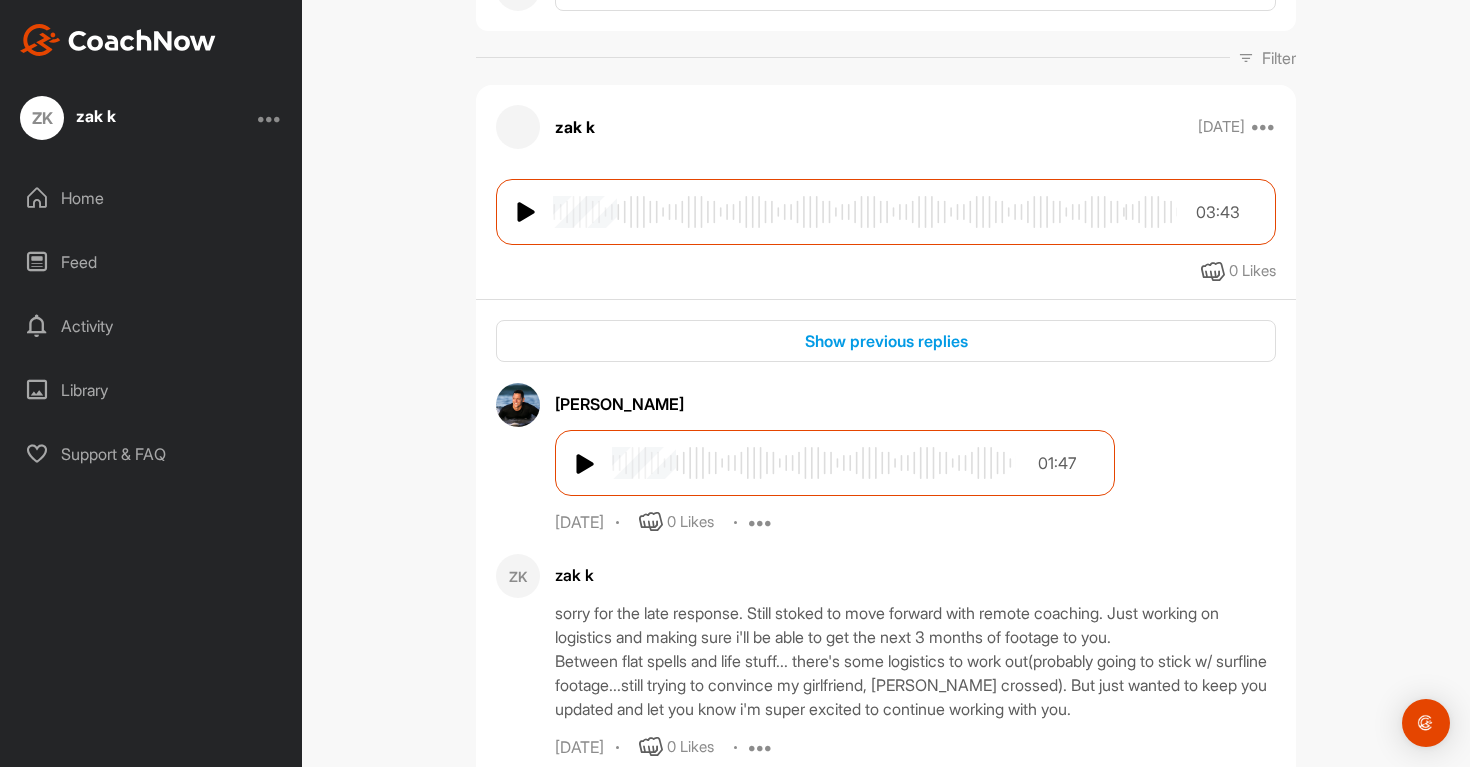 click at bounding box center [586, 464] 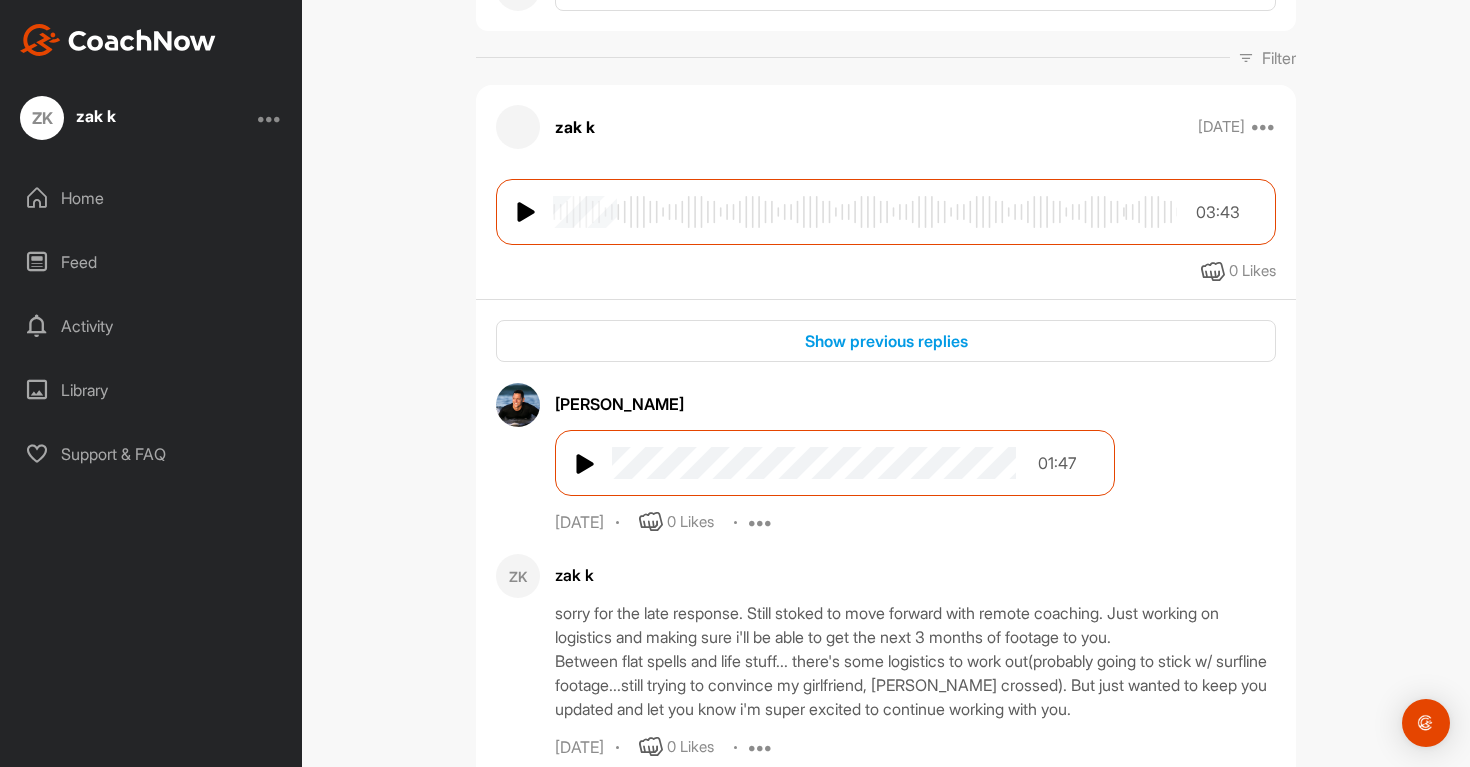 scroll, scrollTop: 0, scrollLeft: 0, axis: both 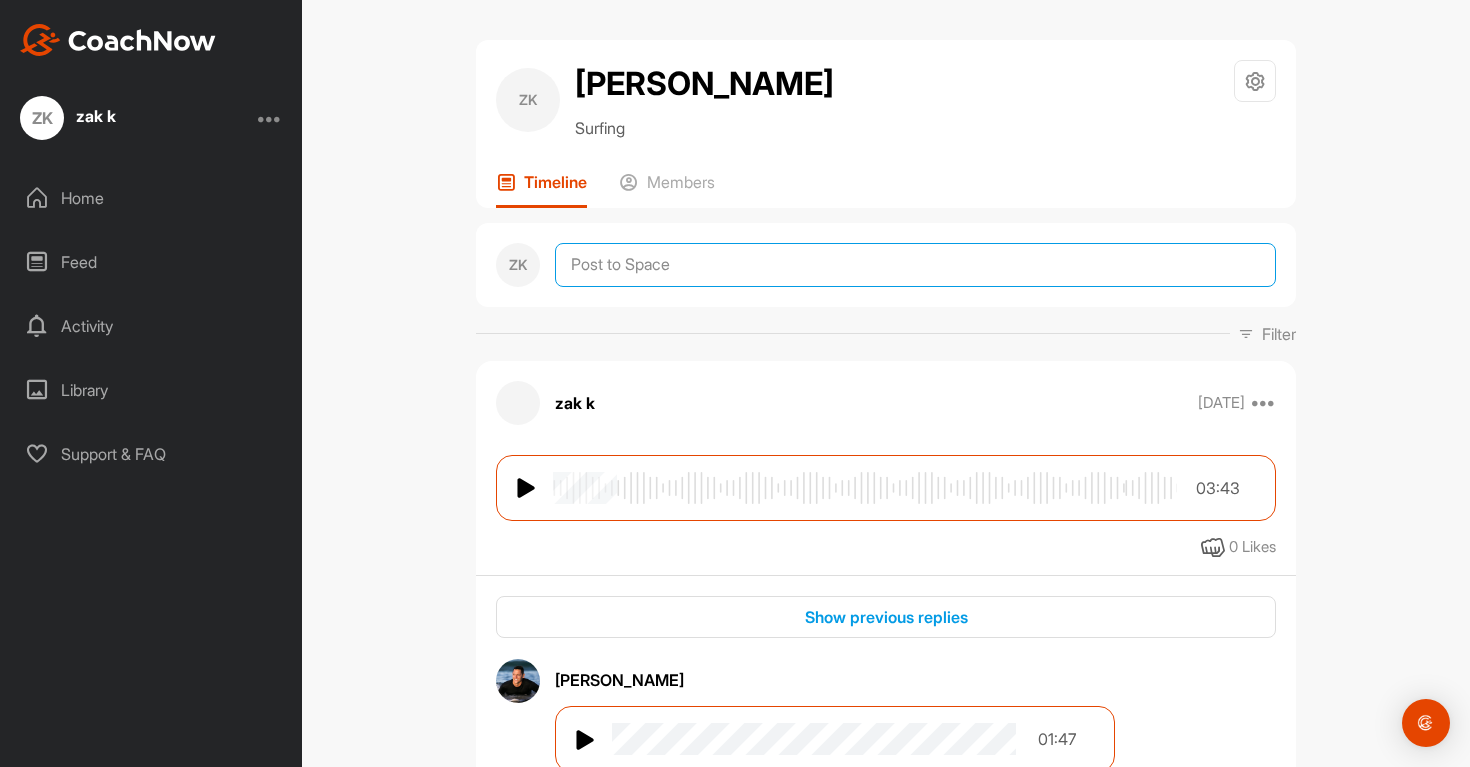 click at bounding box center (915, 265) 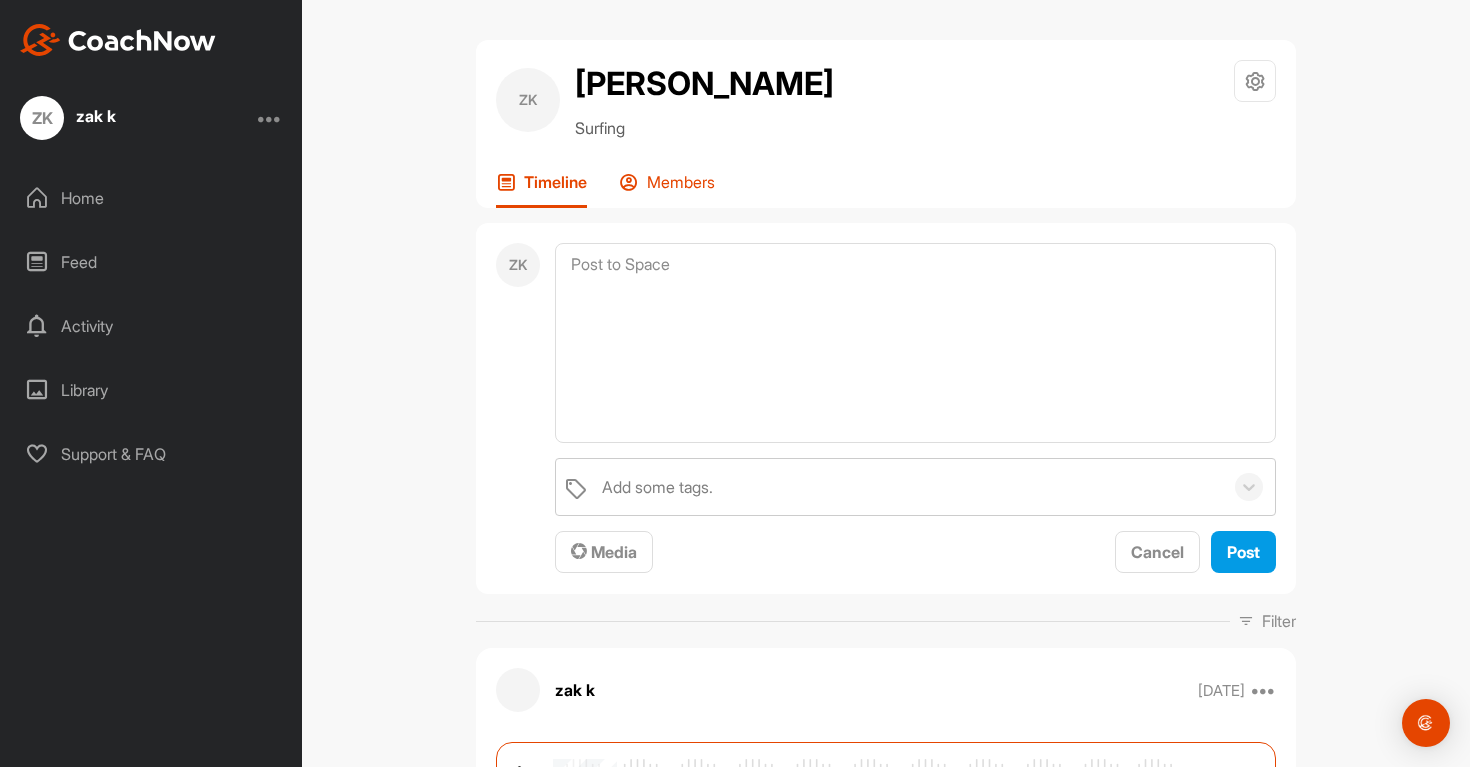 click on "Members" at bounding box center [667, 190] 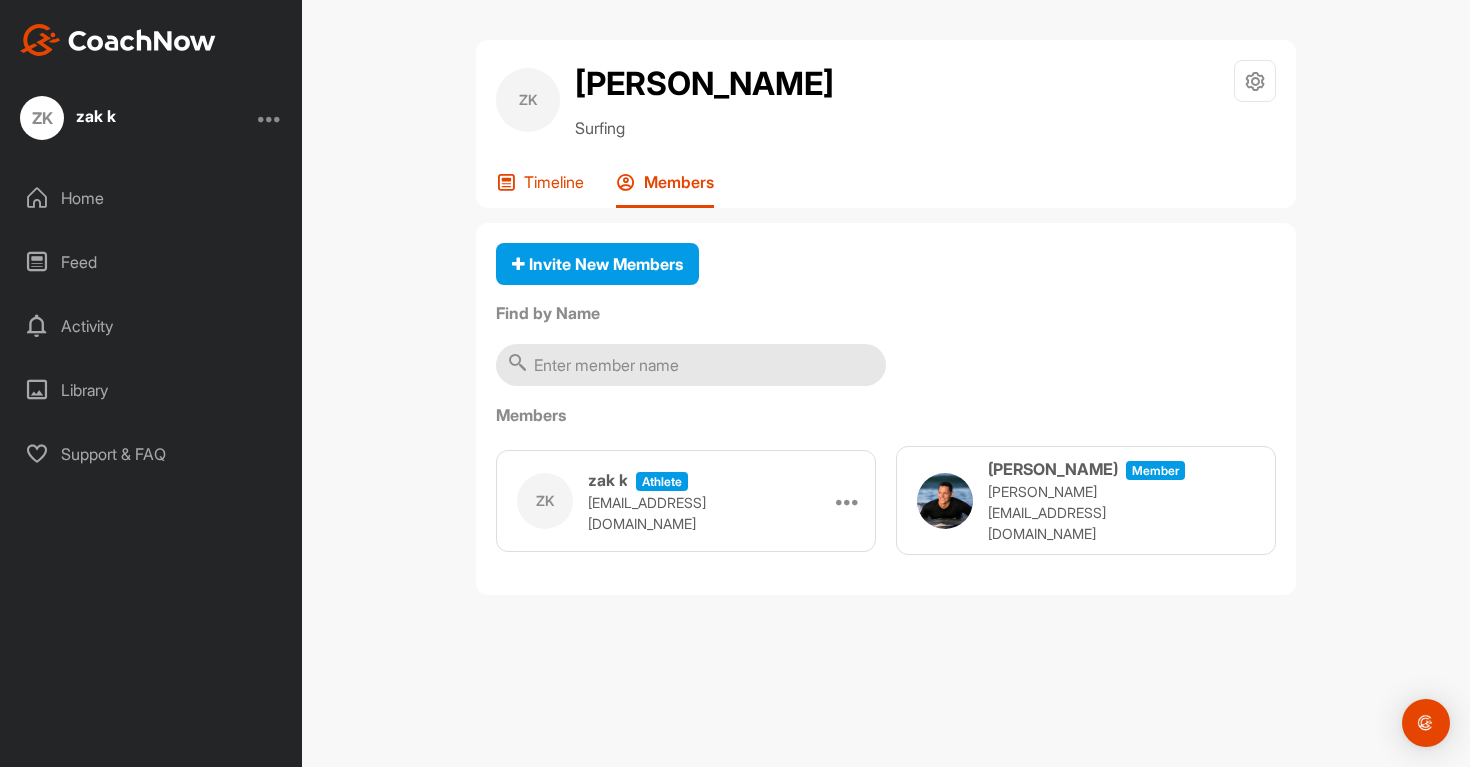 click on "Timeline" at bounding box center (554, 182) 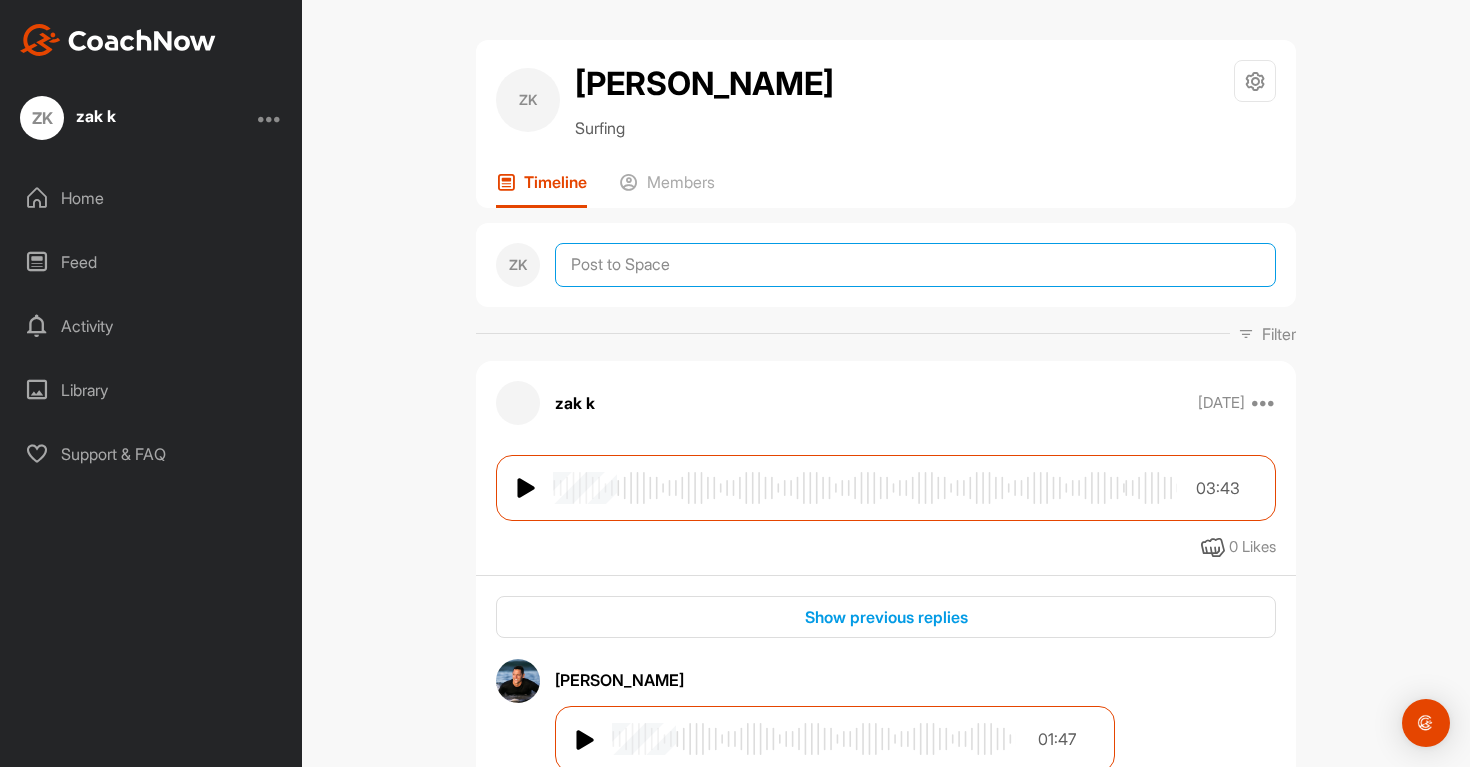 click at bounding box center [915, 265] 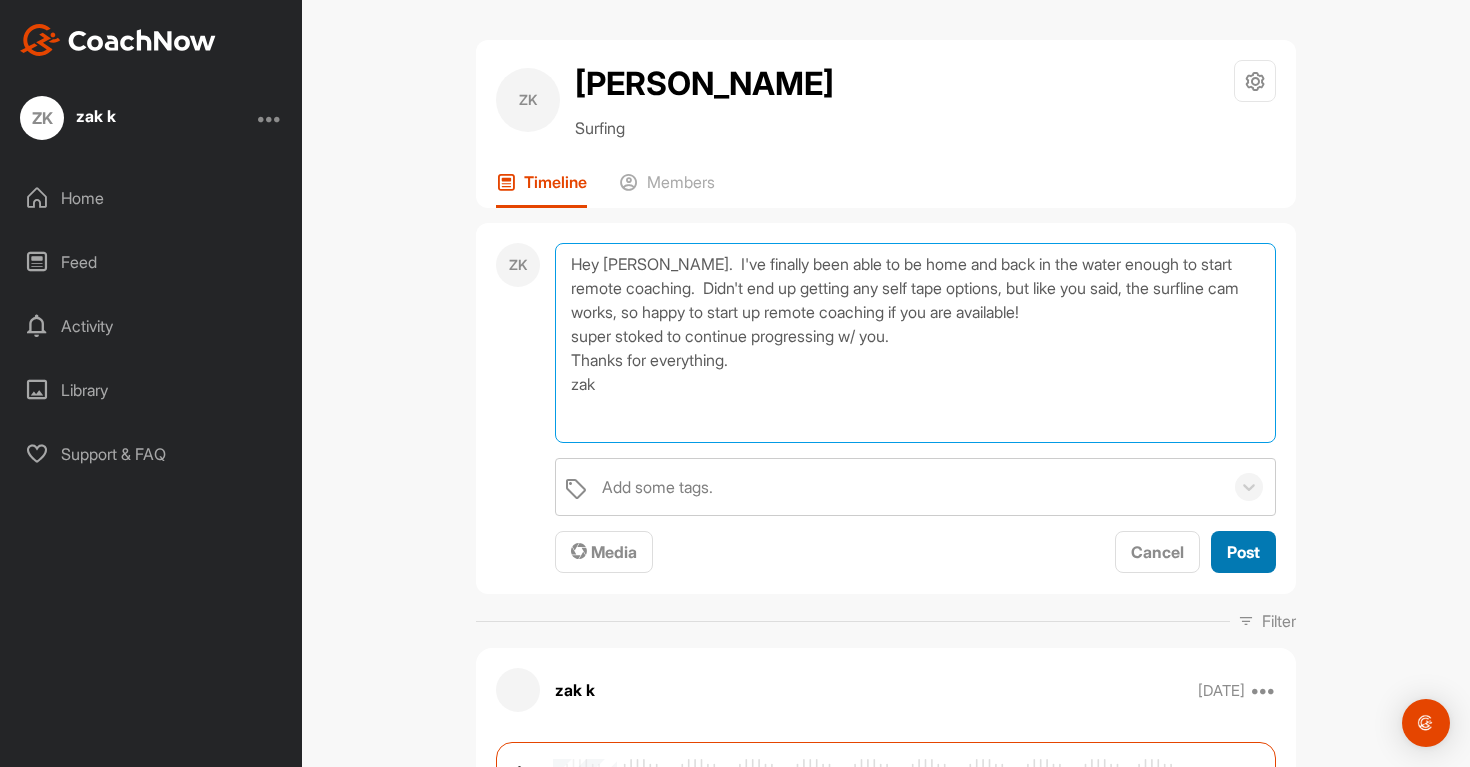 type on "Hey [PERSON_NAME].  I've finally been able to be home and back in the water enough to start remote coaching.  Didn't end up getting any self tape options, but like you said, the surfline cam works, so happy to start up remote coaching if you are available!
super stoked to continue progressing w/ you.
Thanks for everything.
zak" 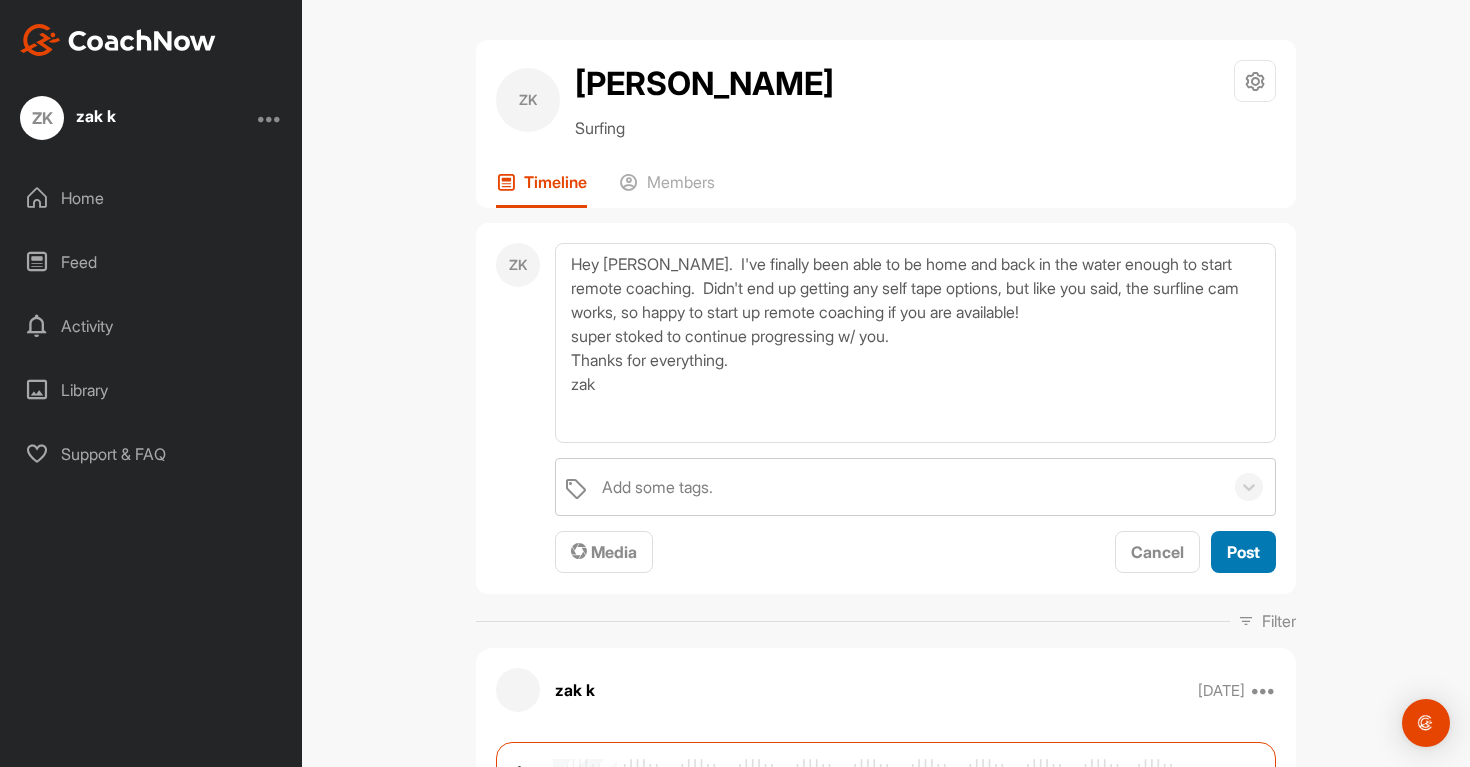 click on "Post" at bounding box center (1243, 552) 